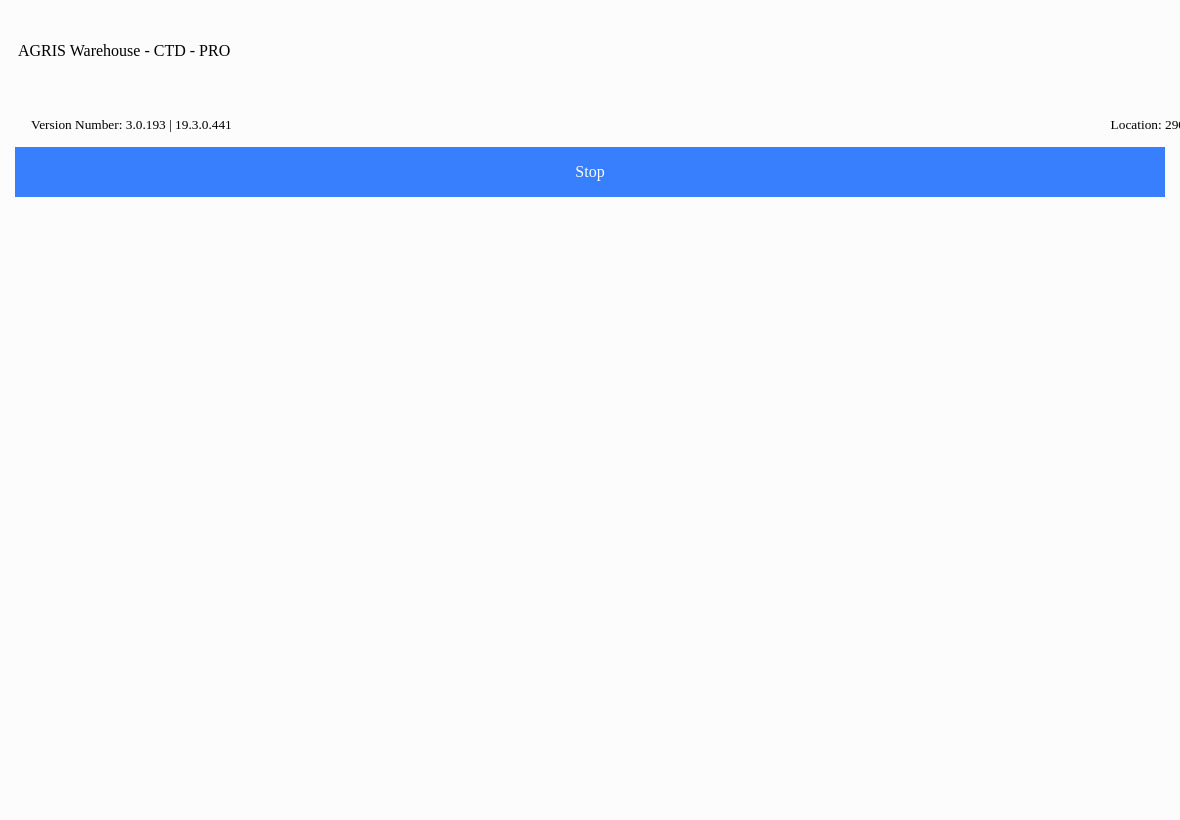 scroll, scrollTop: 0, scrollLeft: 0, axis: both 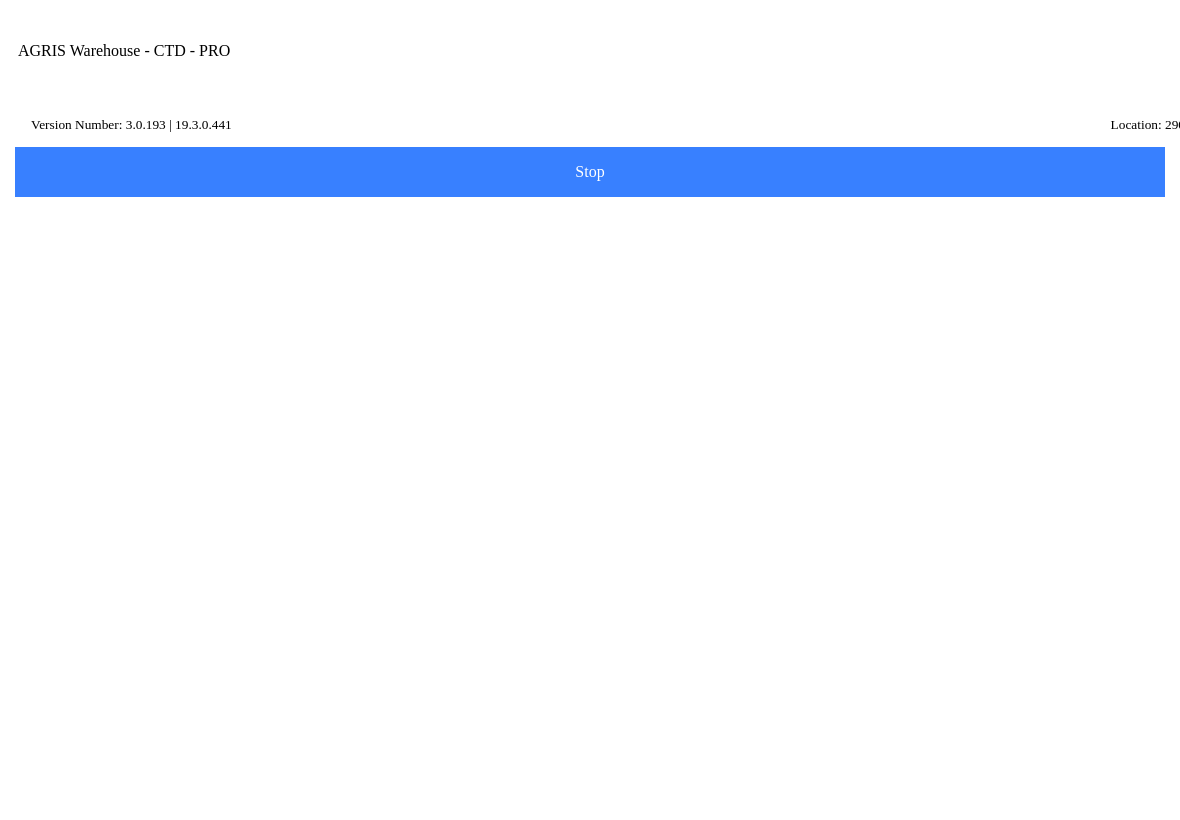 click at bounding box center (1009, 71) 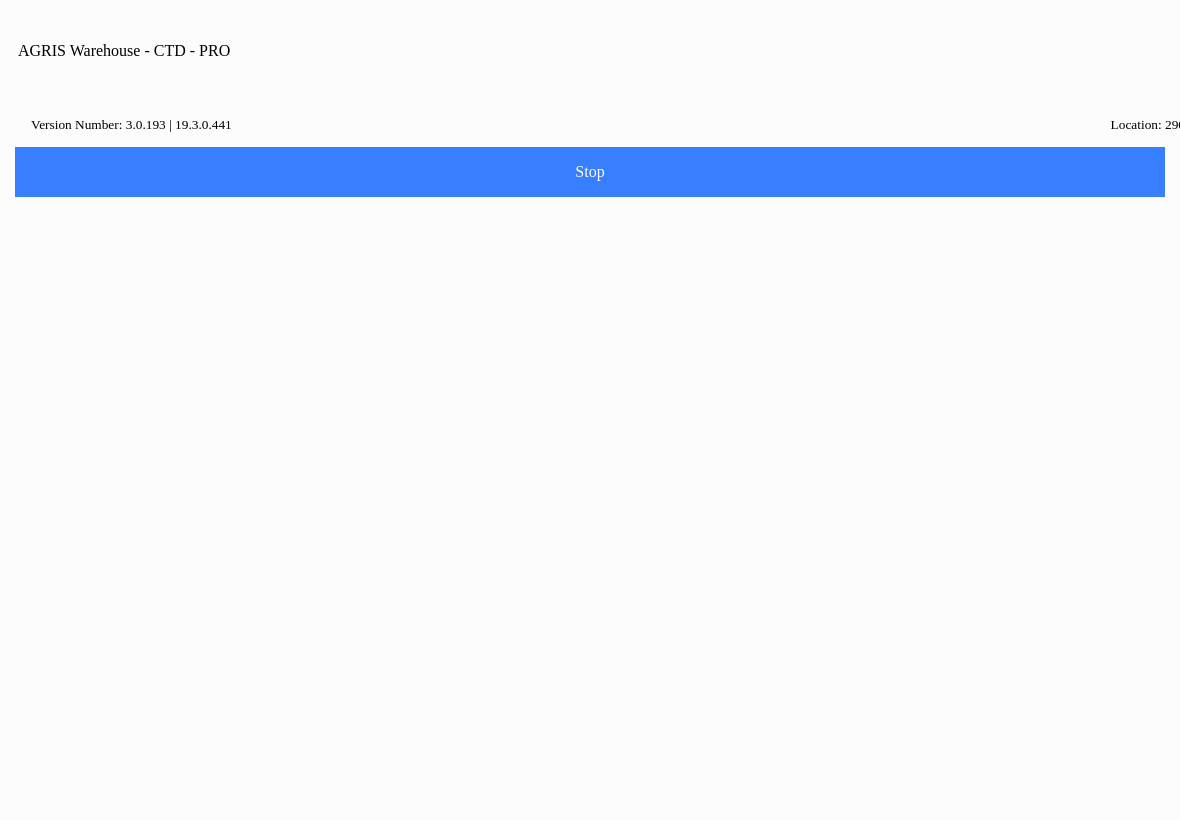 click on "Home" at bounding box center [590, 901] 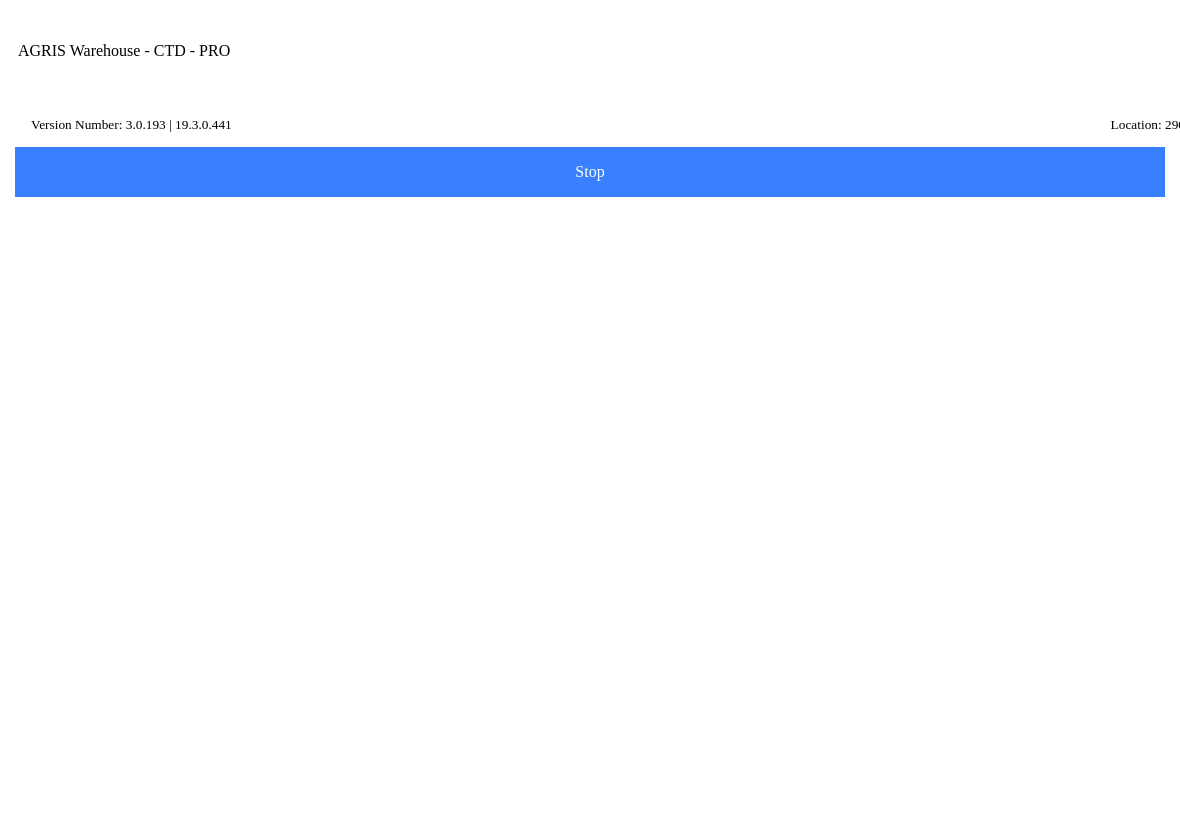 click at bounding box center [1009, 71] 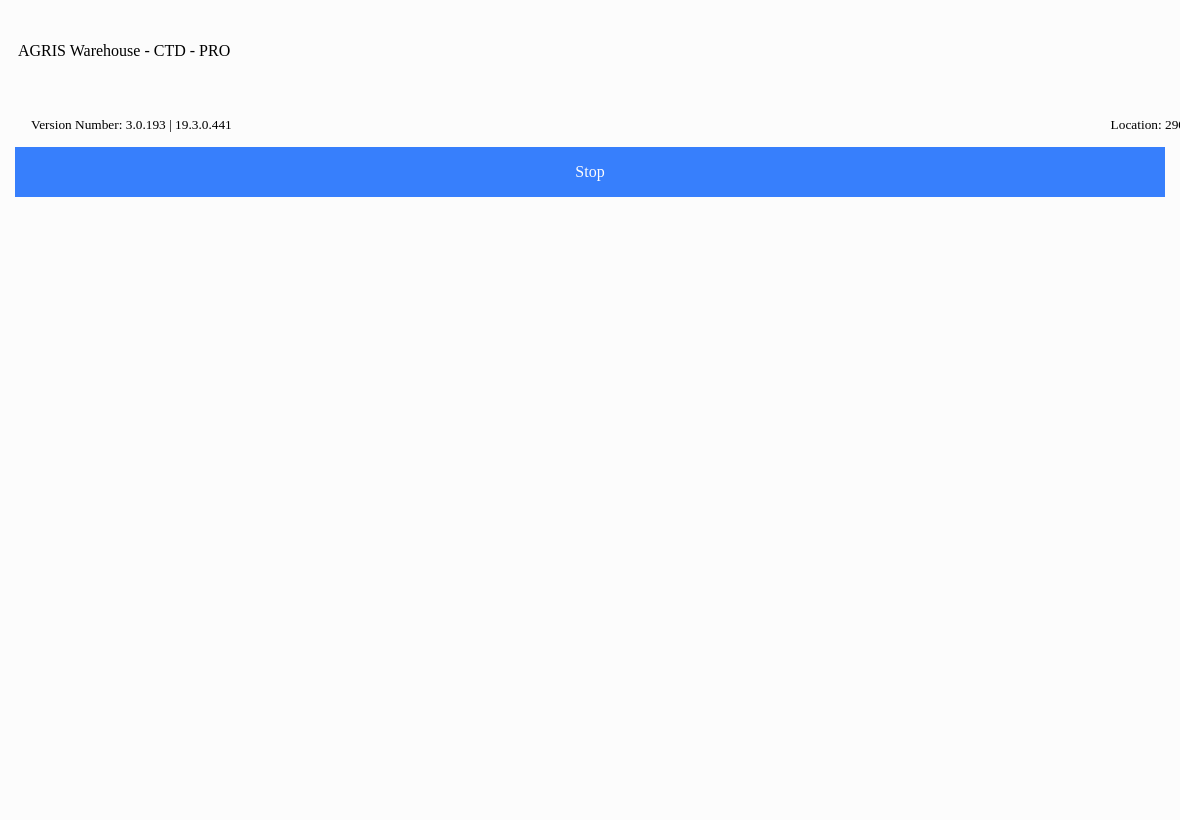 click on "Logout" at bounding box center [590, 1069] 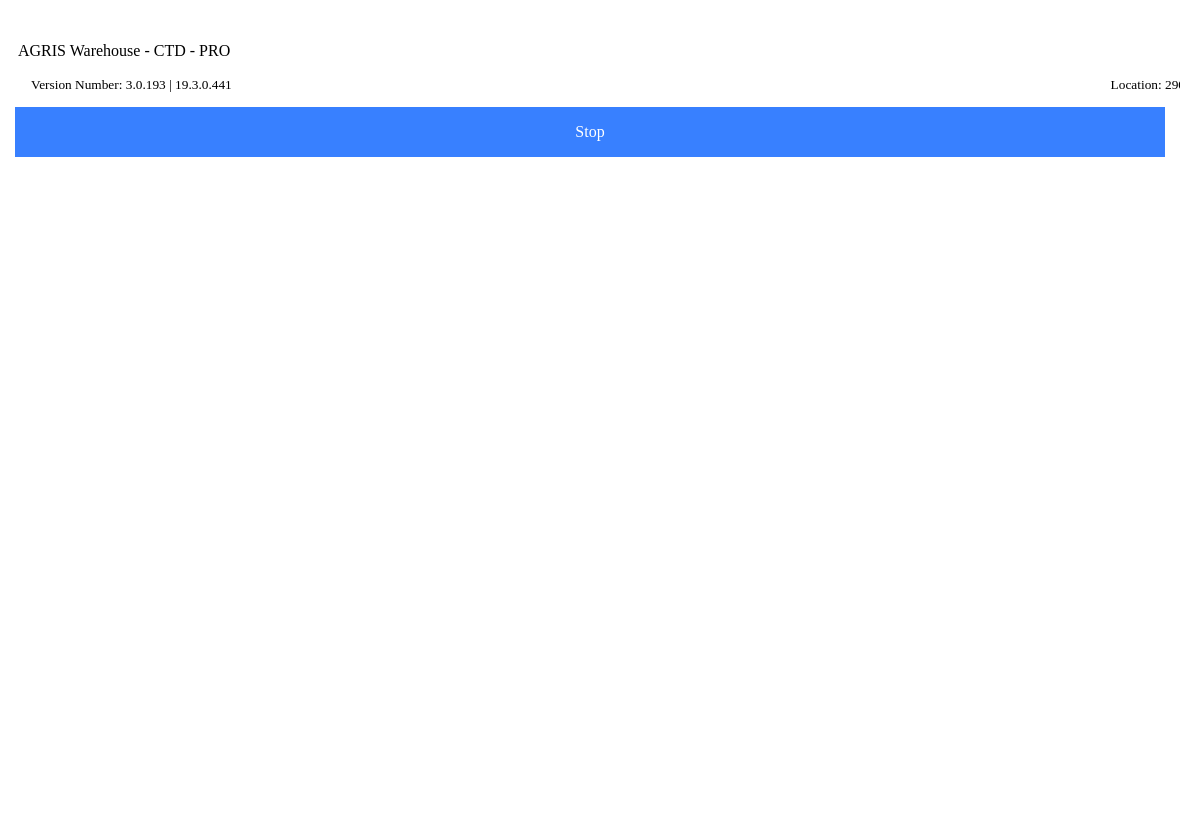 click on "Change Dataset" at bounding box center [877, 434] 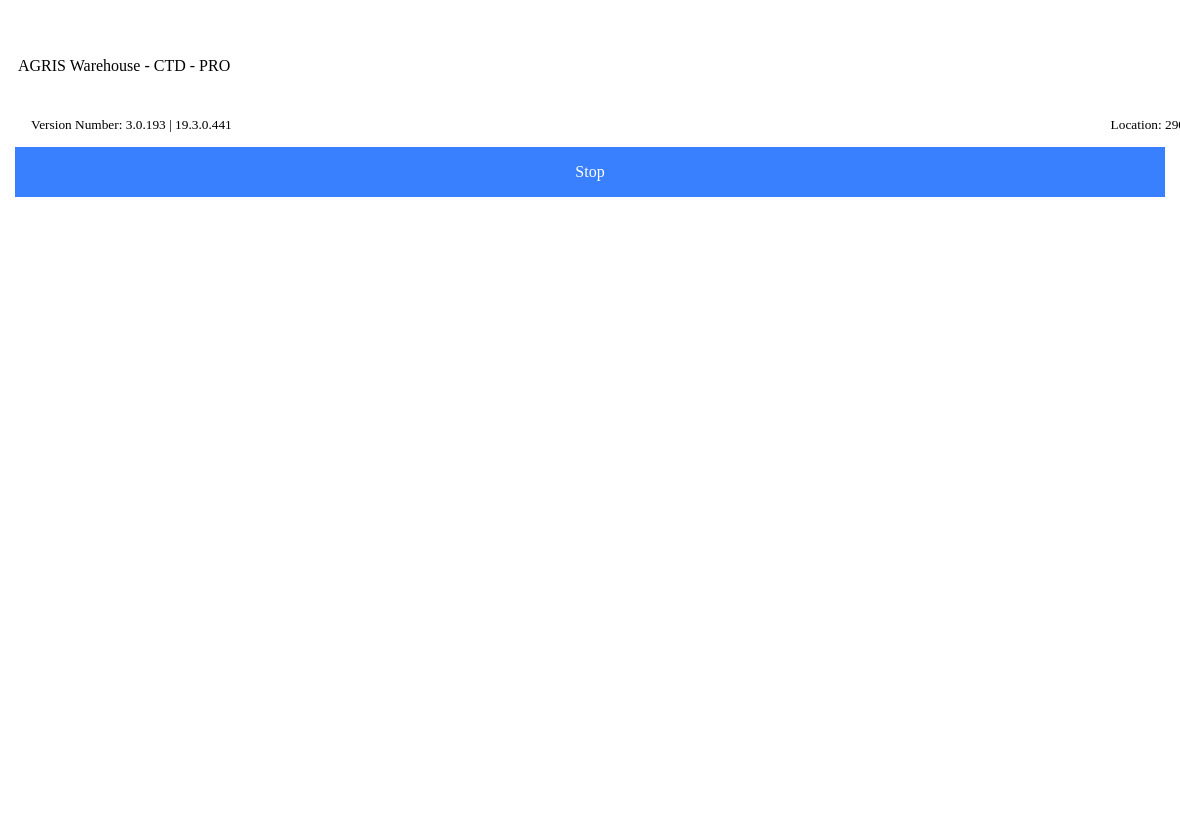 click on "[EMAIL_ADDRESS][DOMAIN_NAME]" at bounding box center (575, 261) 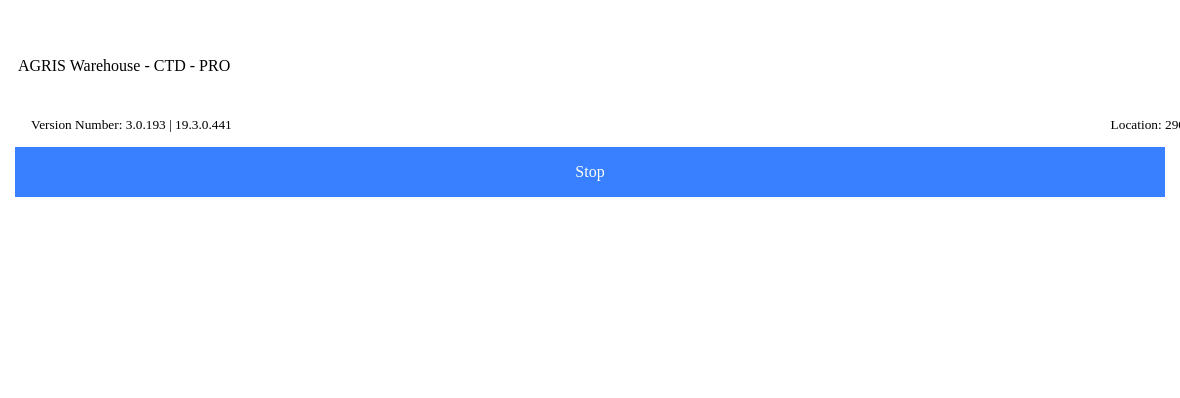 click on "Password" 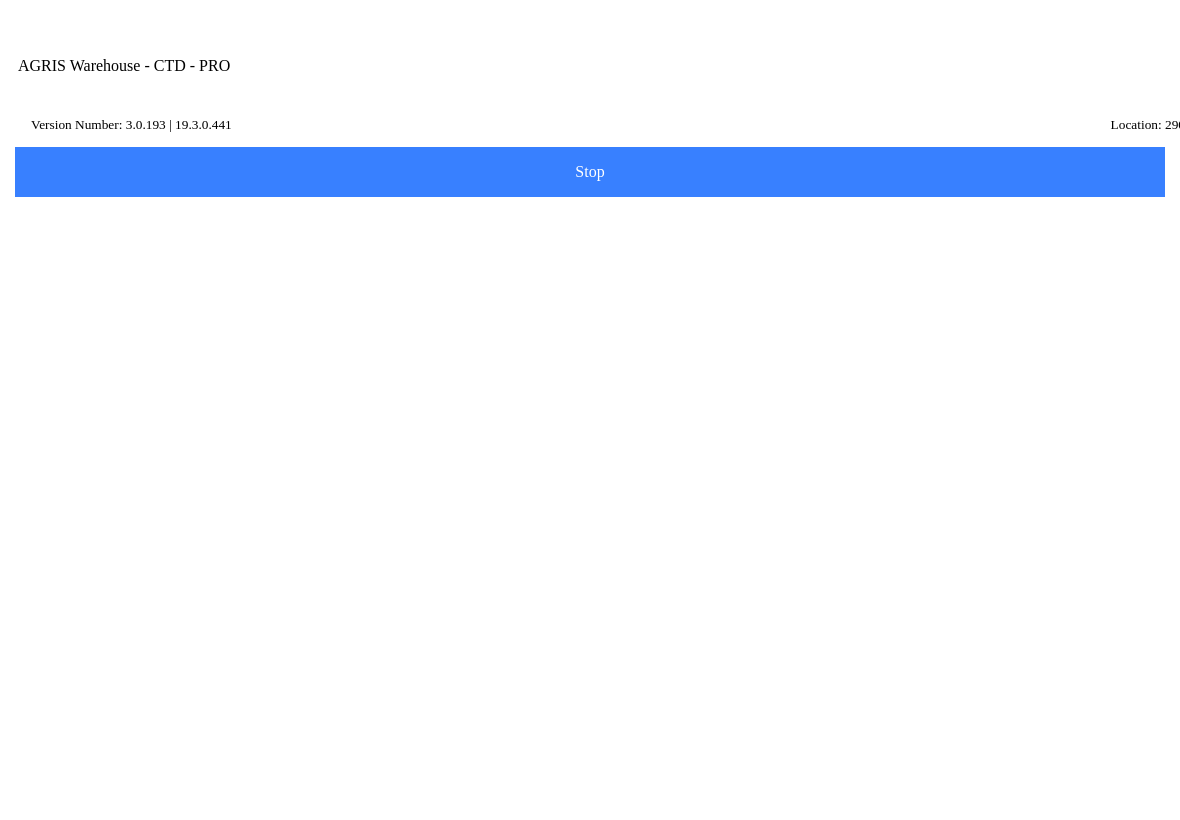 scroll, scrollTop: 1, scrollLeft: 0, axis: vertical 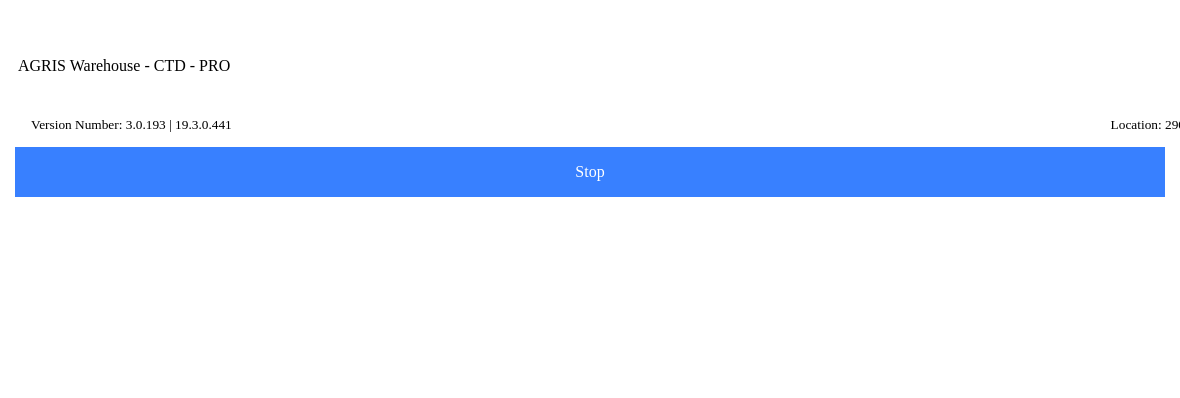 click 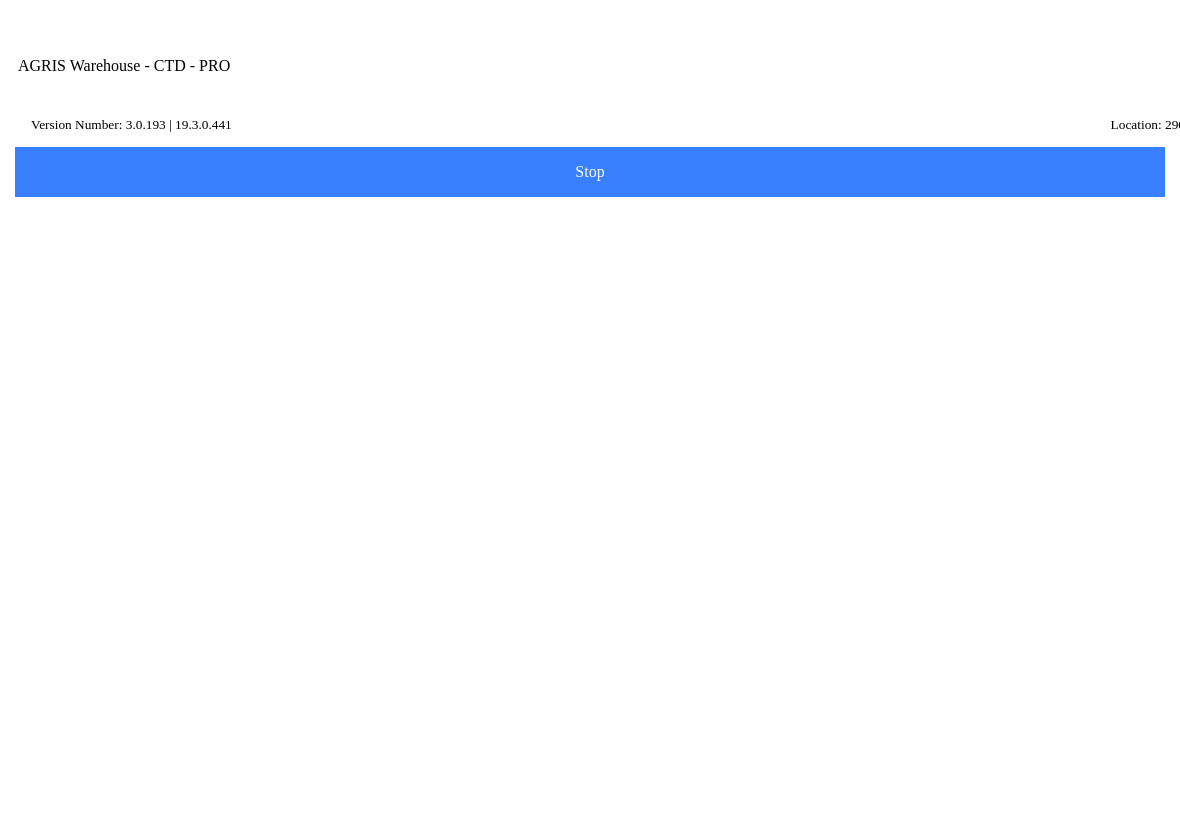 click on "[EMAIL_ADDRESS][DOMAIN_NAME]" at bounding box center (575, 260) 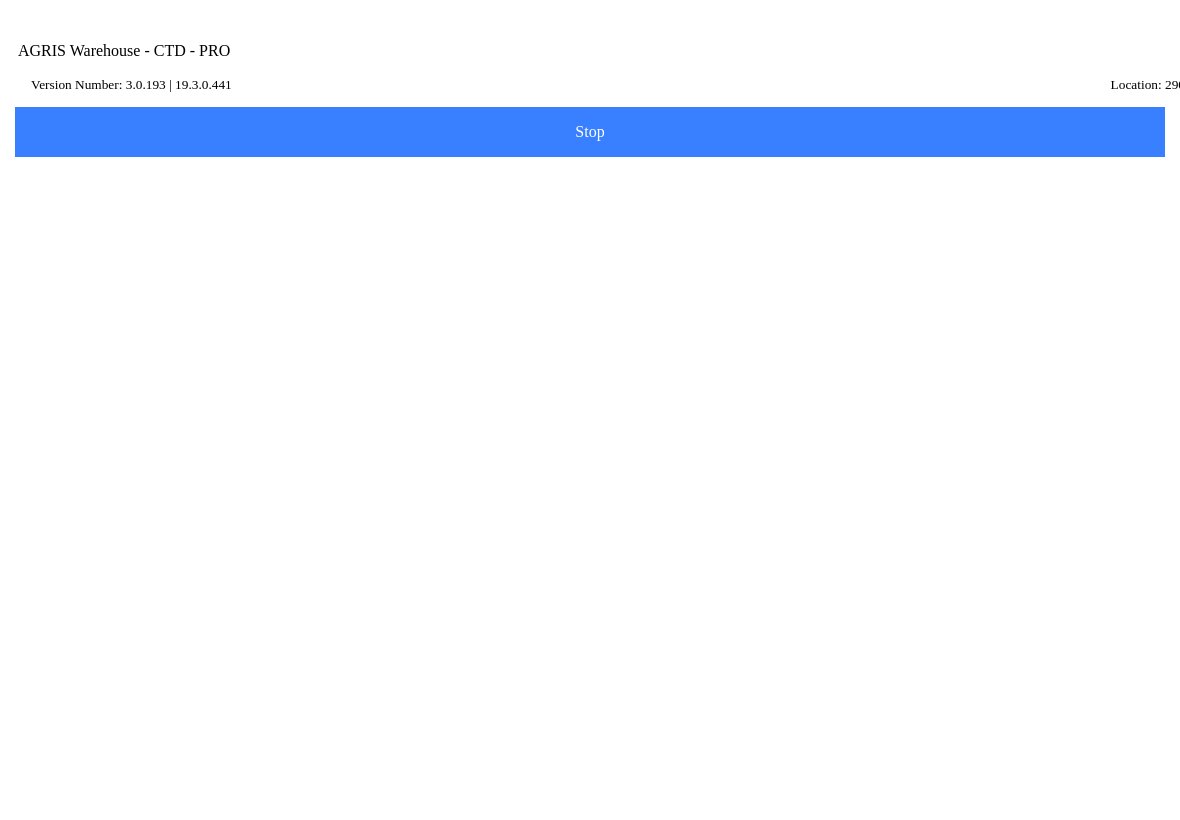 click on "Log in" at bounding box center [590, 365] 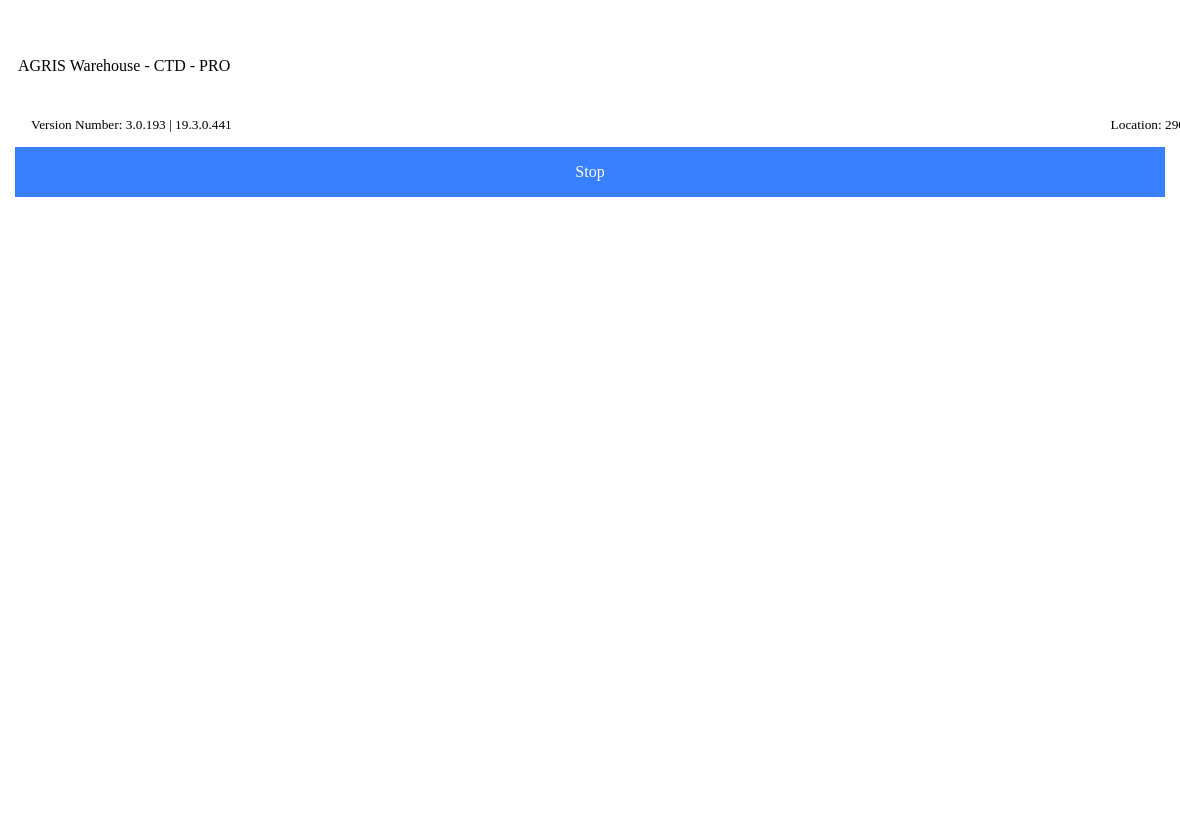 click on "Close" at bounding box center [590, 456] 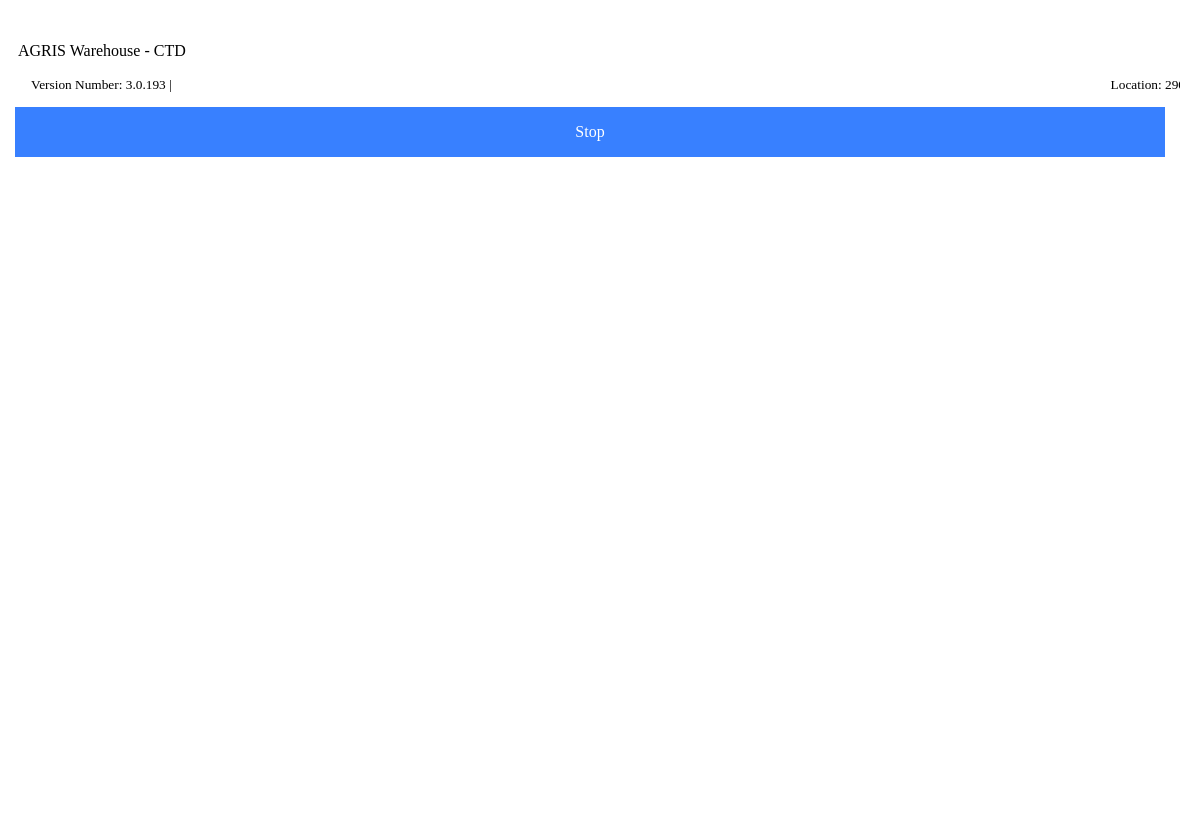 scroll, scrollTop: 0, scrollLeft: 0, axis: both 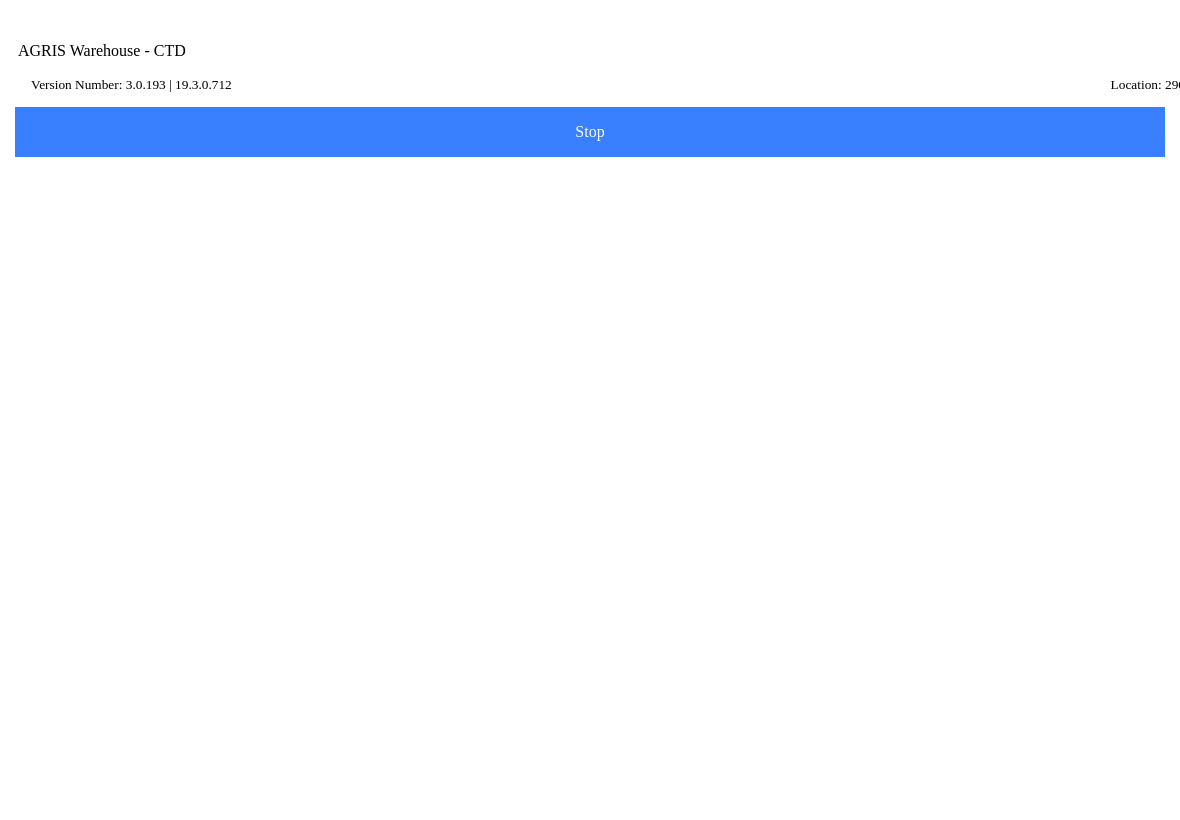 click on "AGRIS Username" 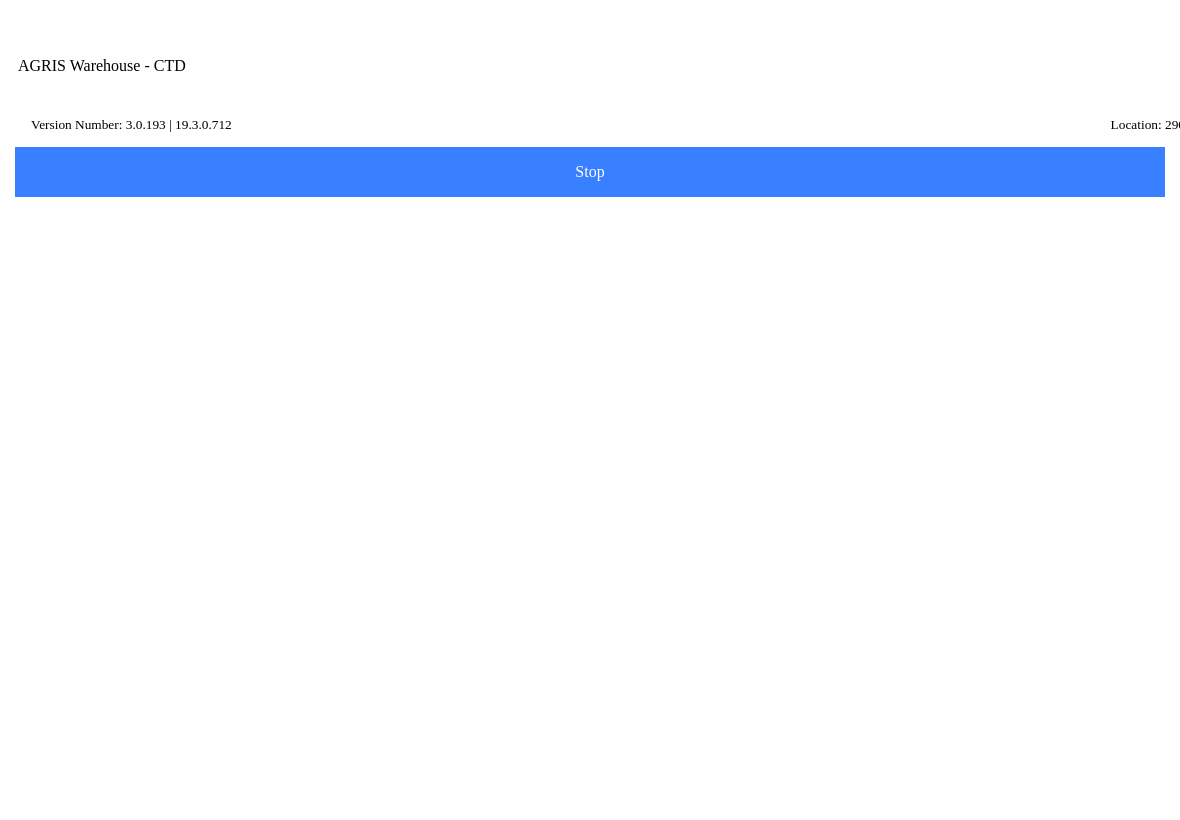 click on "Select Dataset" at bounding box center [0, 0] 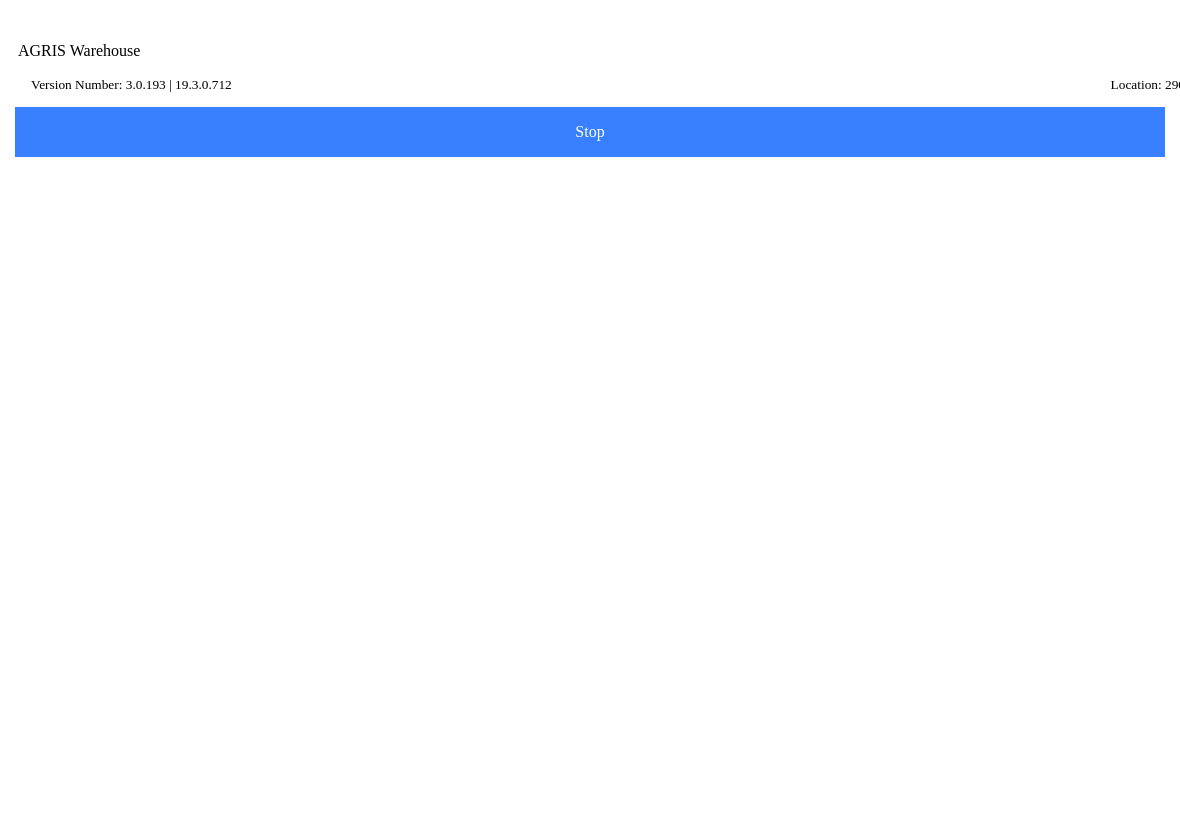 scroll, scrollTop: 0, scrollLeft: 0, axis: both 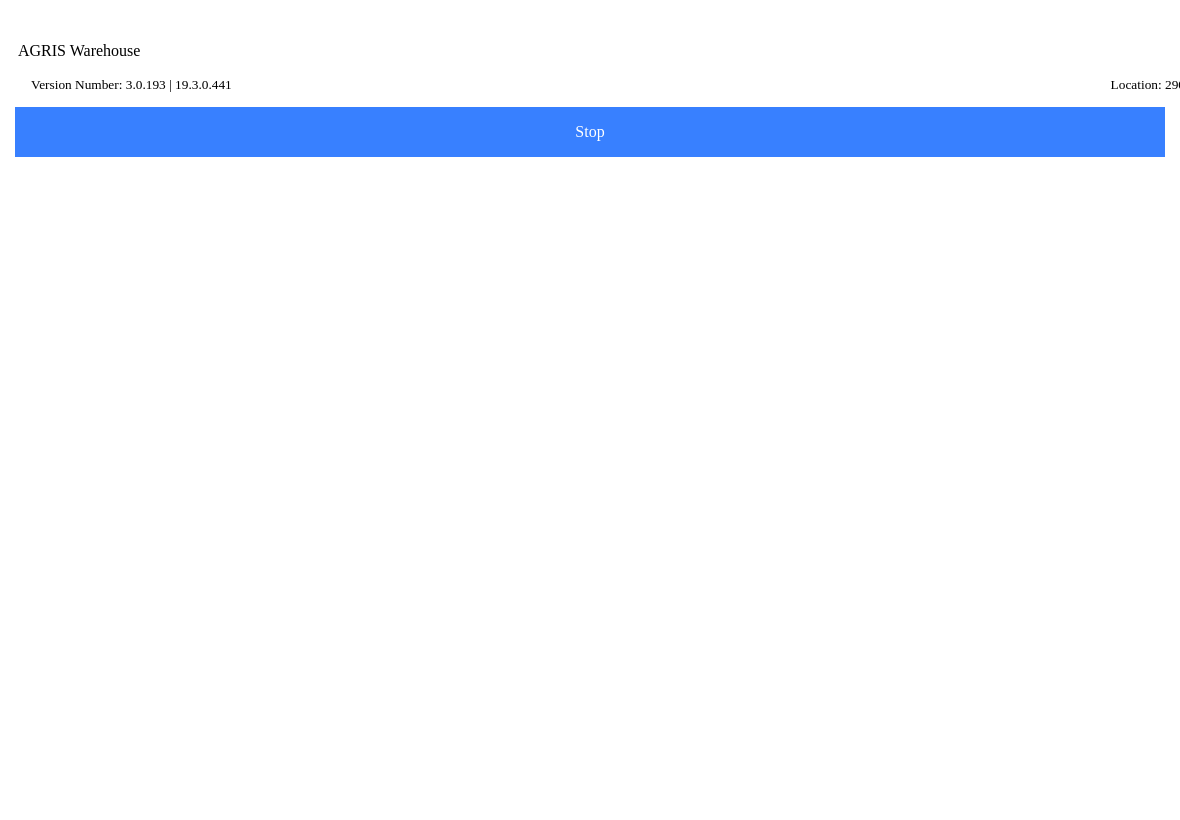 click on "Change Dataset" at bounding box center [877, 410] 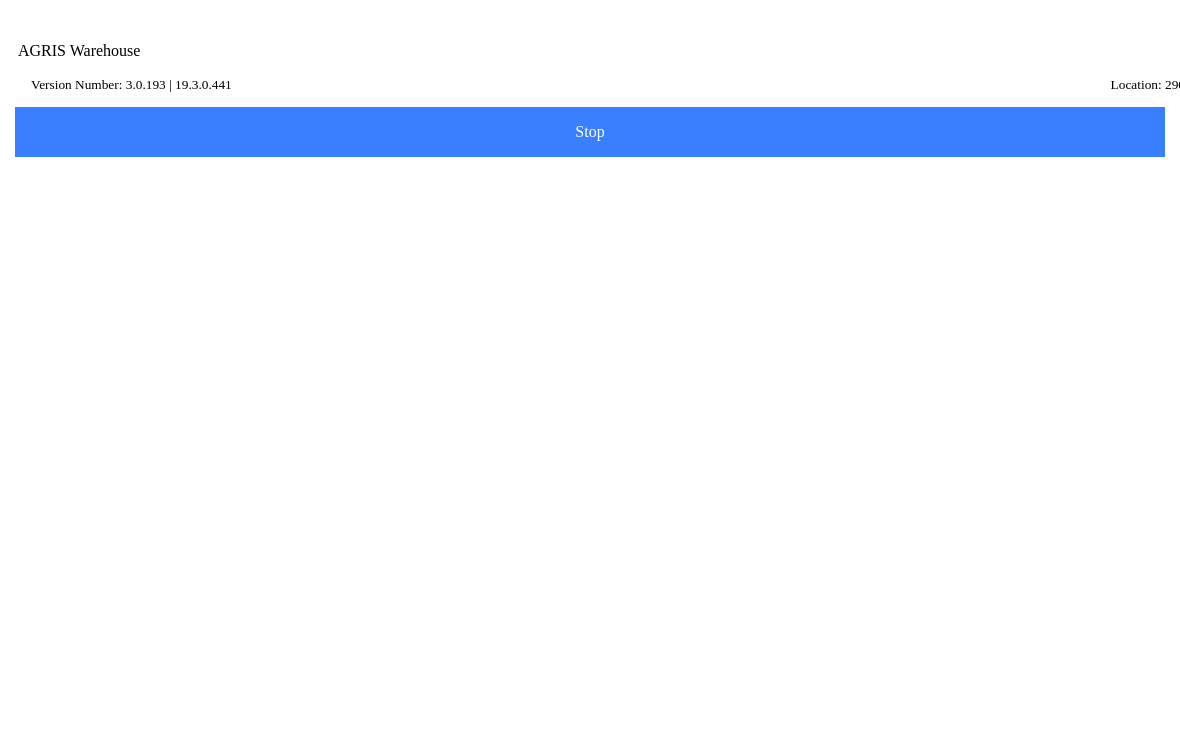type on "6" 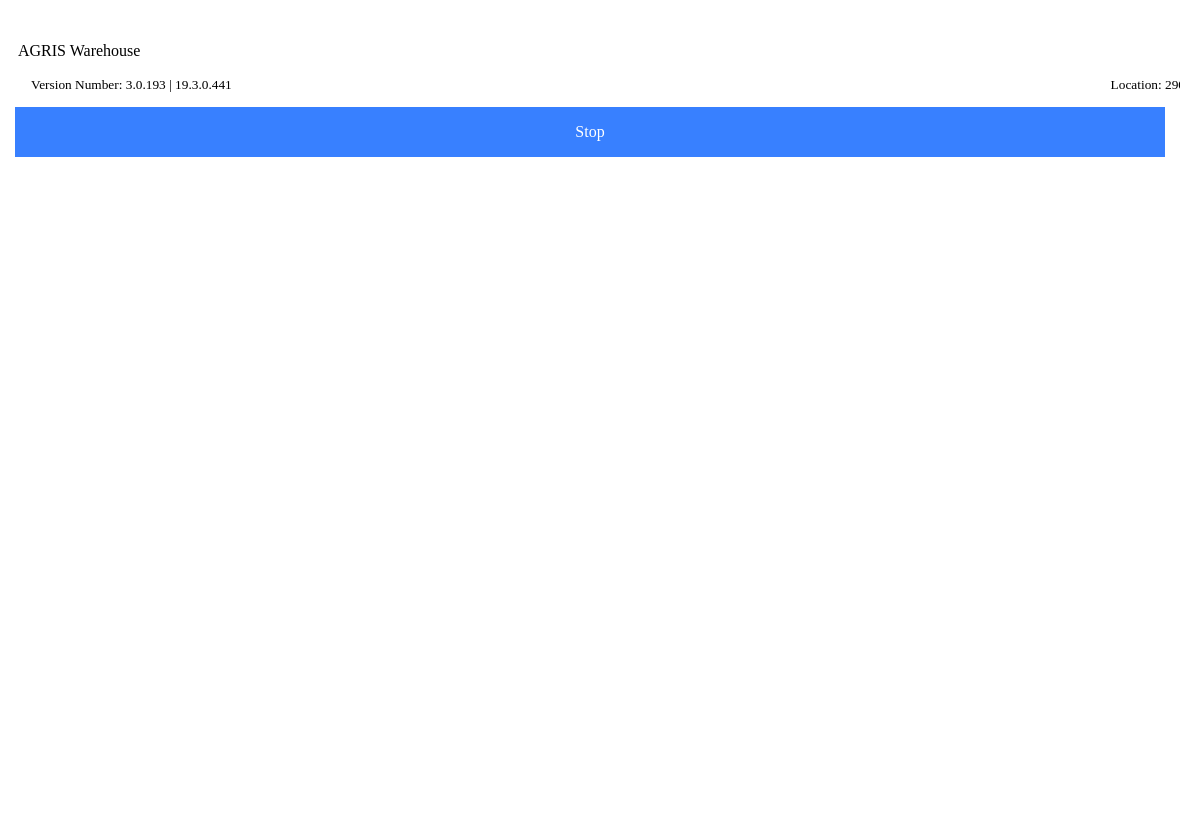 click on "Log in" at bounding box center [590, 341] 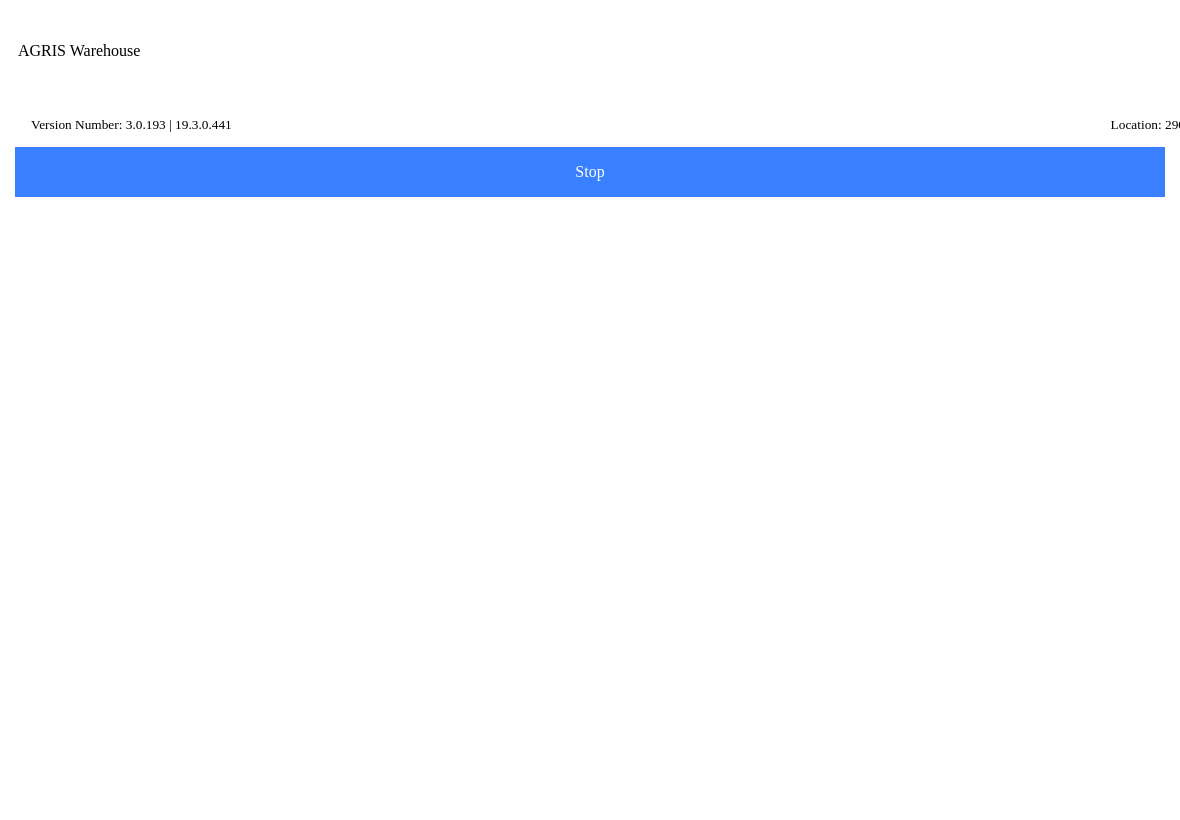 click on "Pending Tickets" at bounding box center [590, 683] 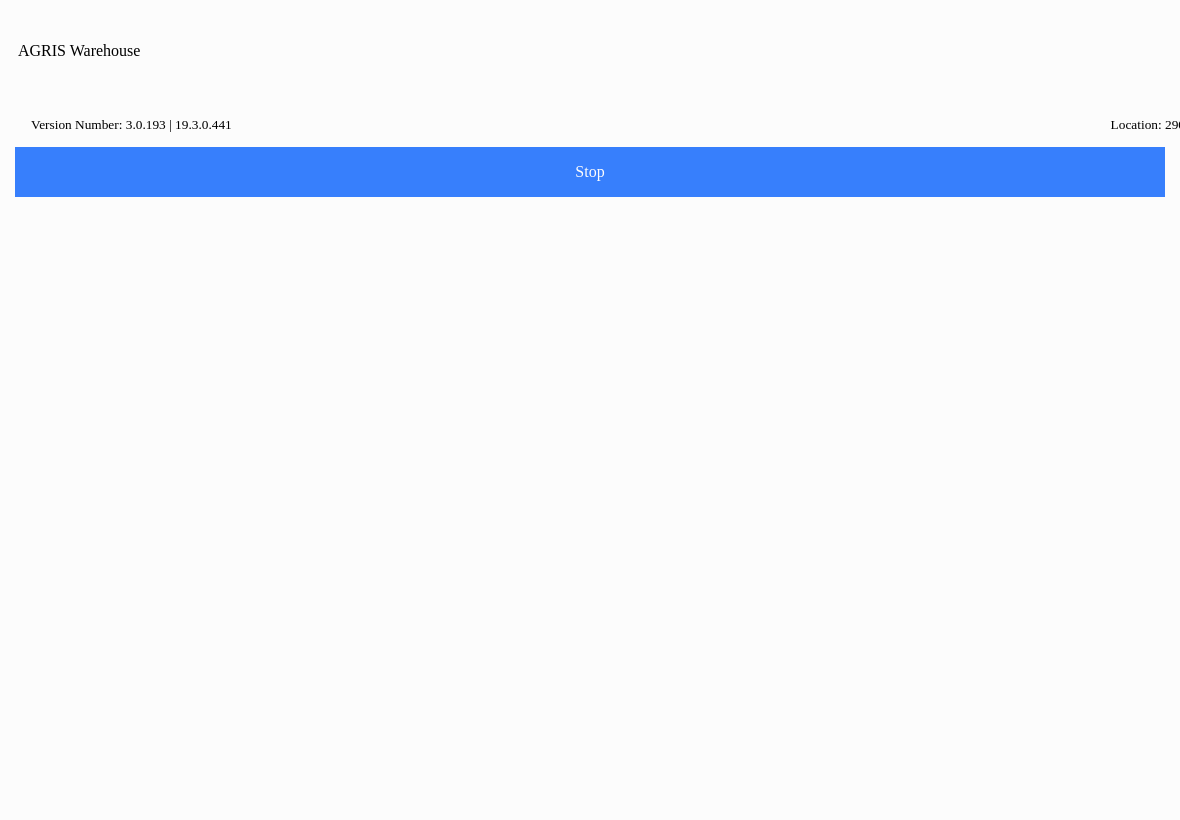 click on "Delete" at bounding box center [522, 446] 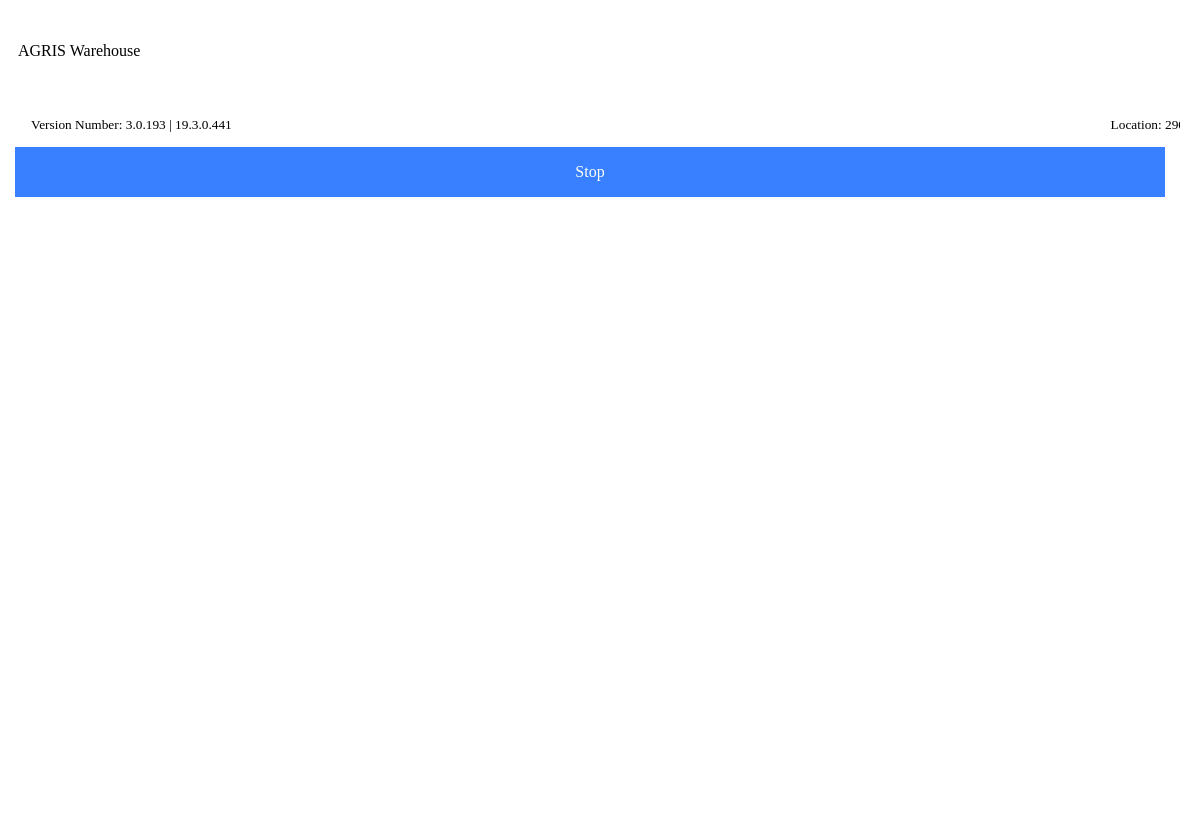 click at bounding box center (1009, 71) 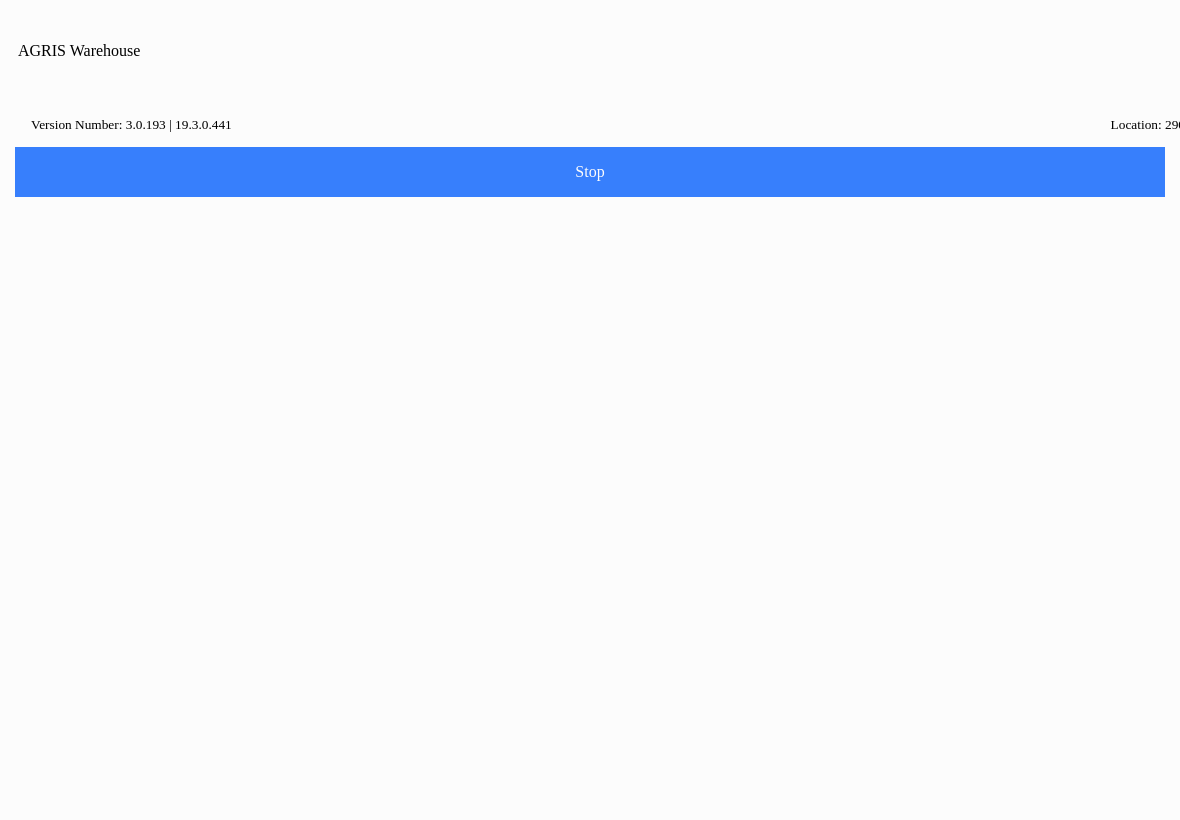 click on "Home" at bounding box center (590, 901) 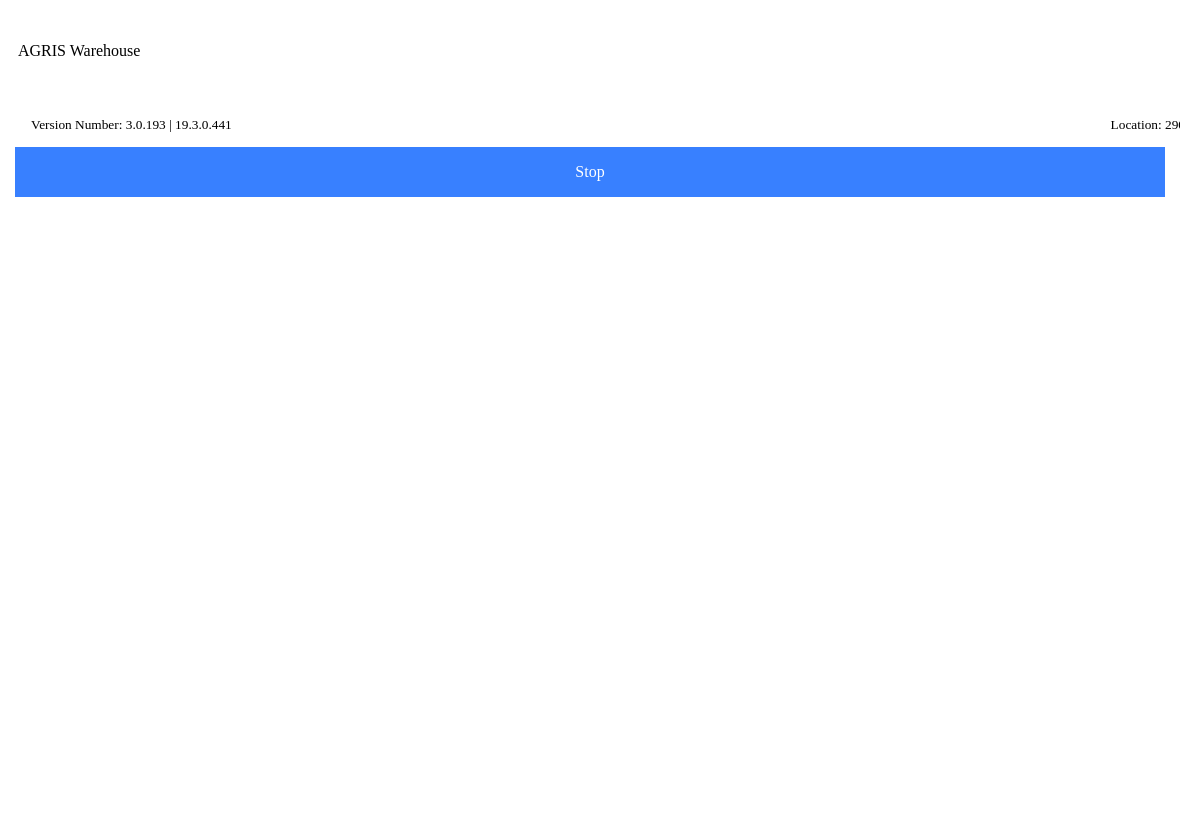 click at bounding box center [1009, 71] 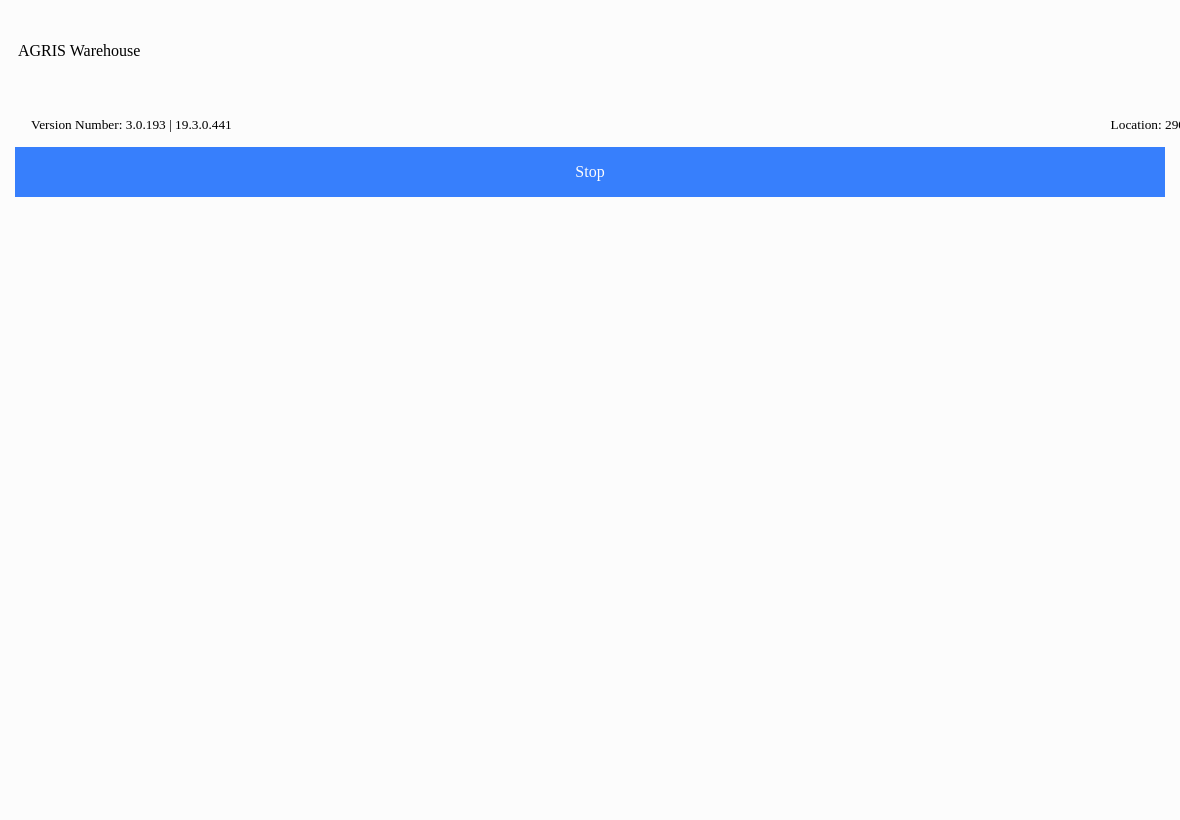 click on "Logout" at bounding box center (590, 1069) 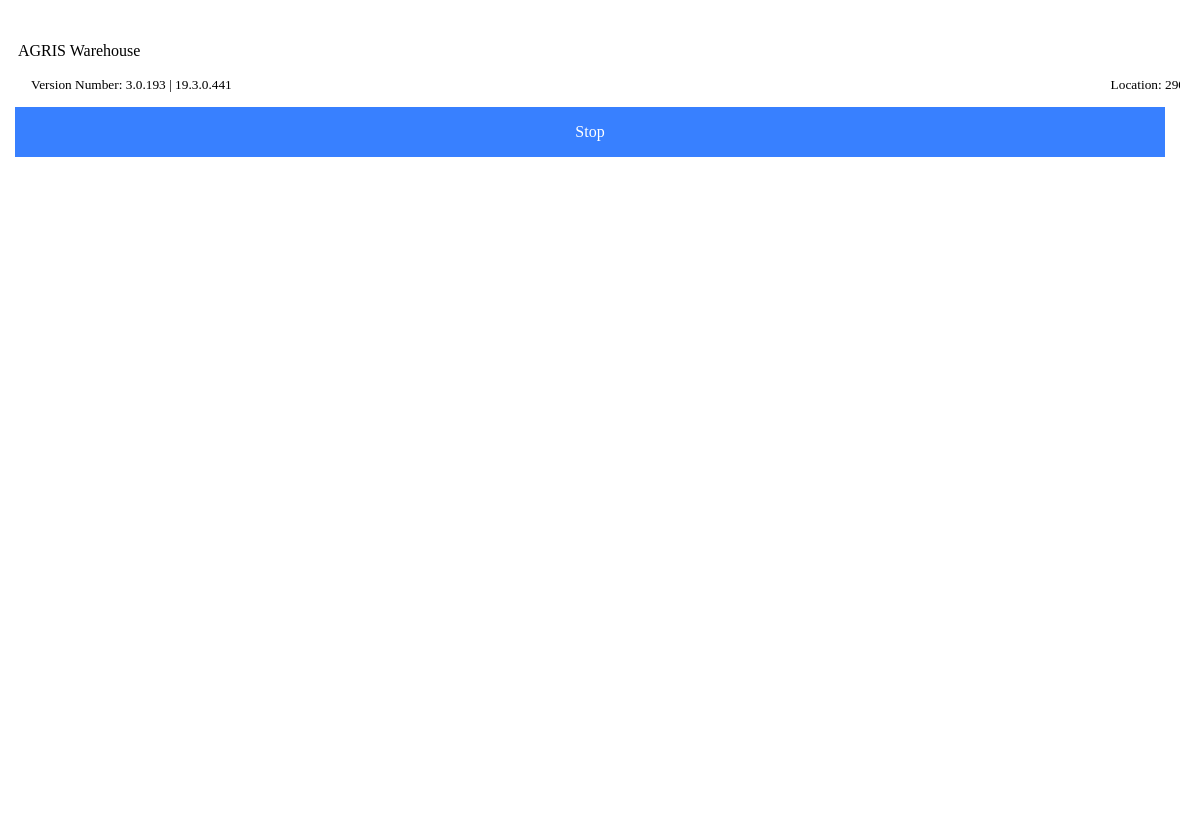 click on "Change Dataset" at bounding box center [877, 410] 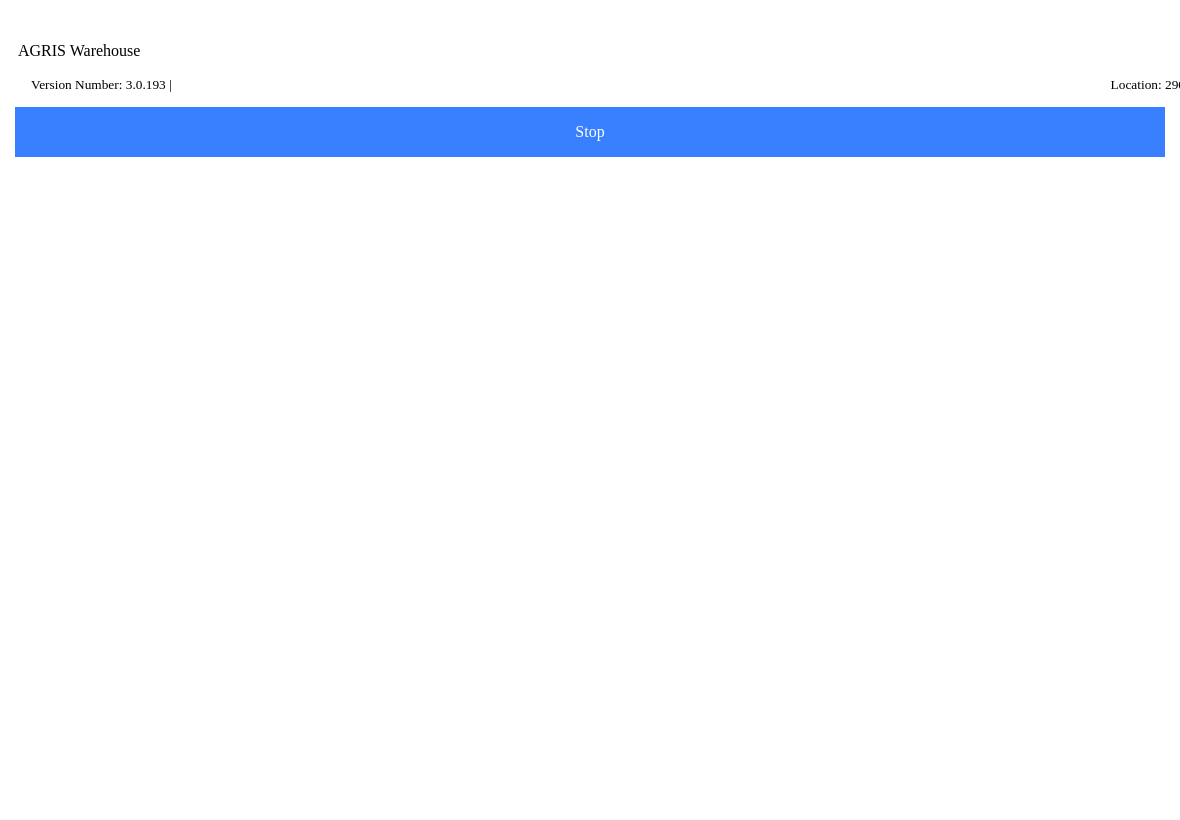scroll, scrollTop: 0, scrollLeft: 0, axis: both 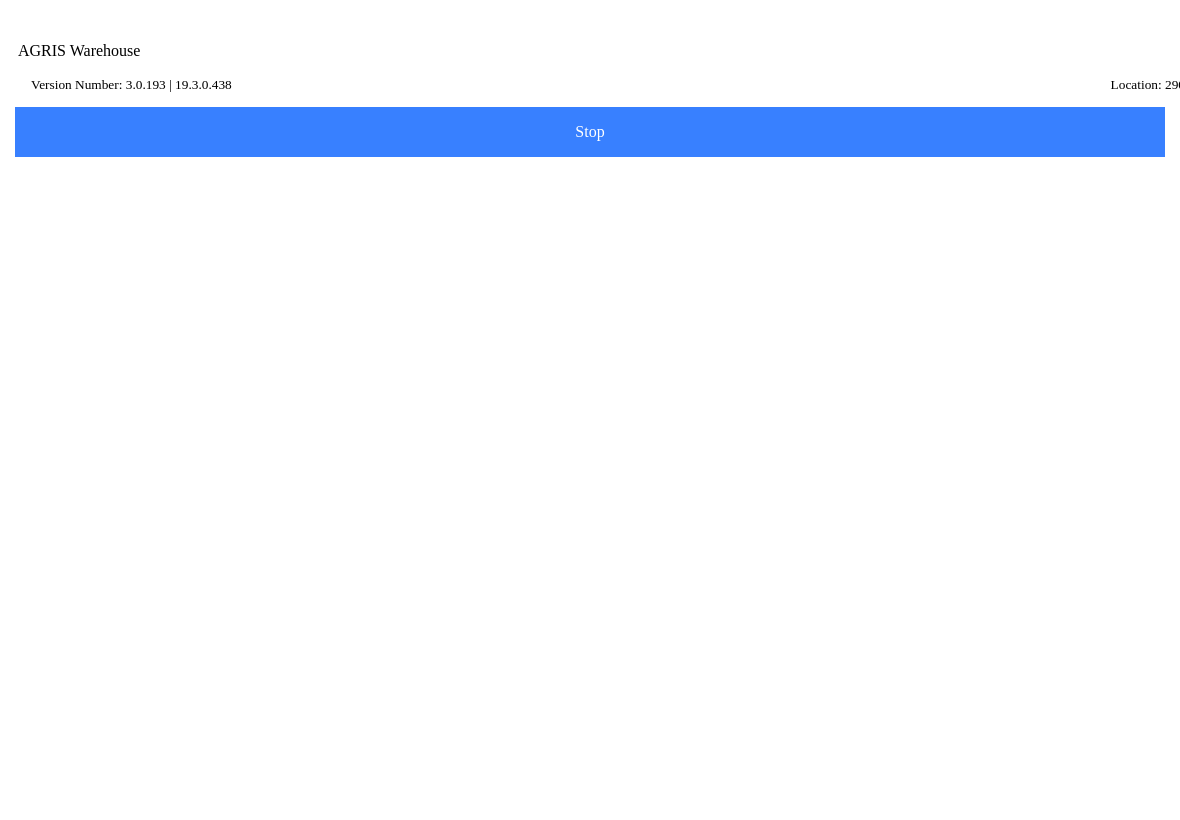 click on "Change Dataset" at bounding box center [877, 410] 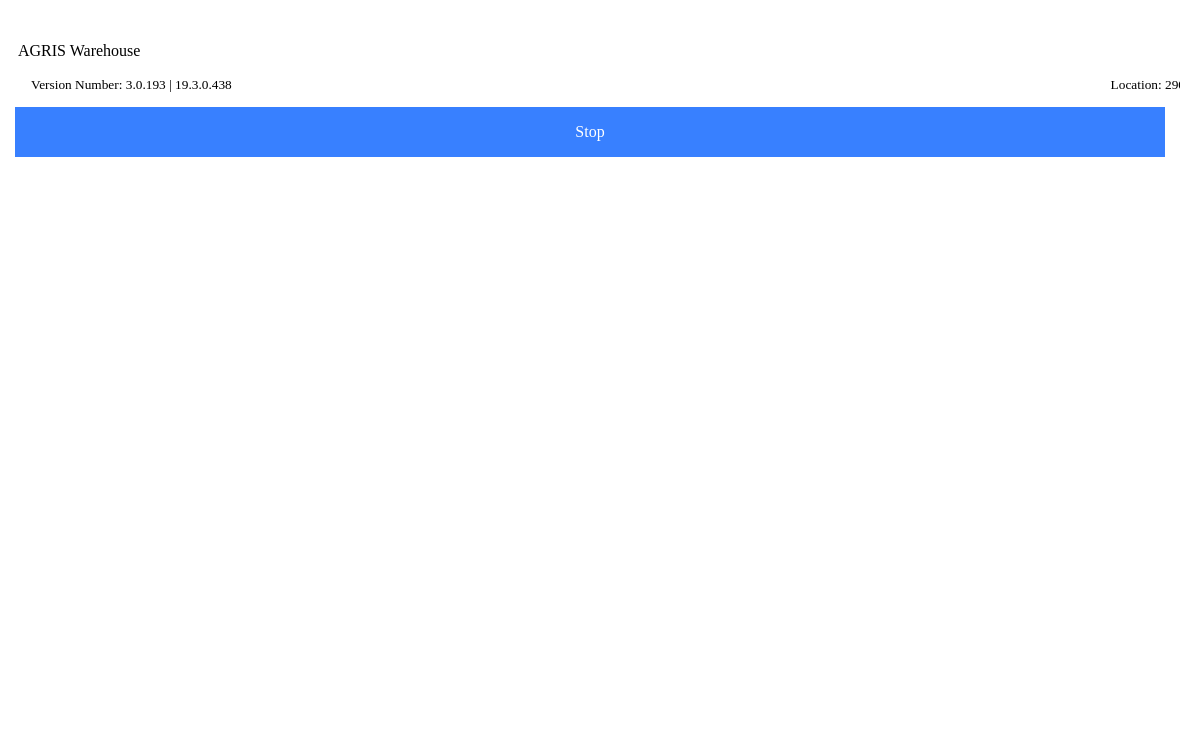 type on "[EMAIL_ADDRESS][DOMAIN_NAME]" 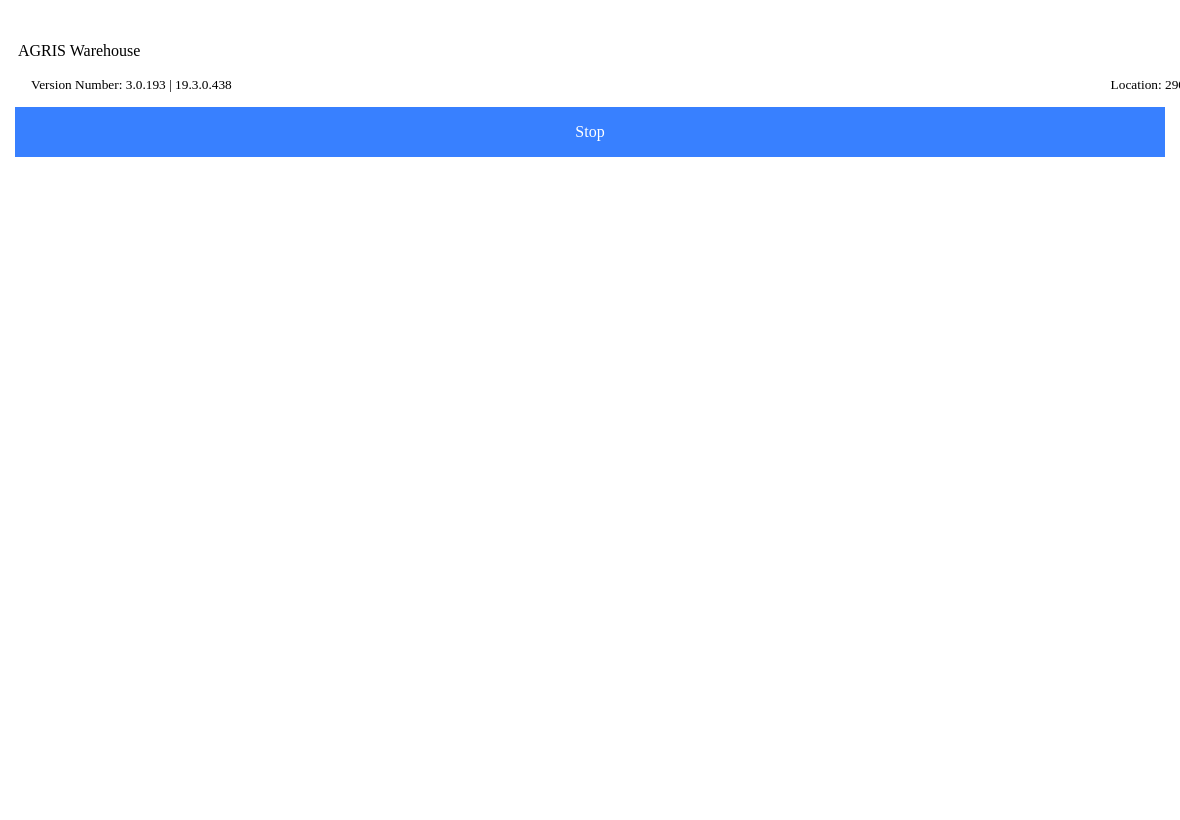 click on "Select Dataset" at bounding box center (0, 0) 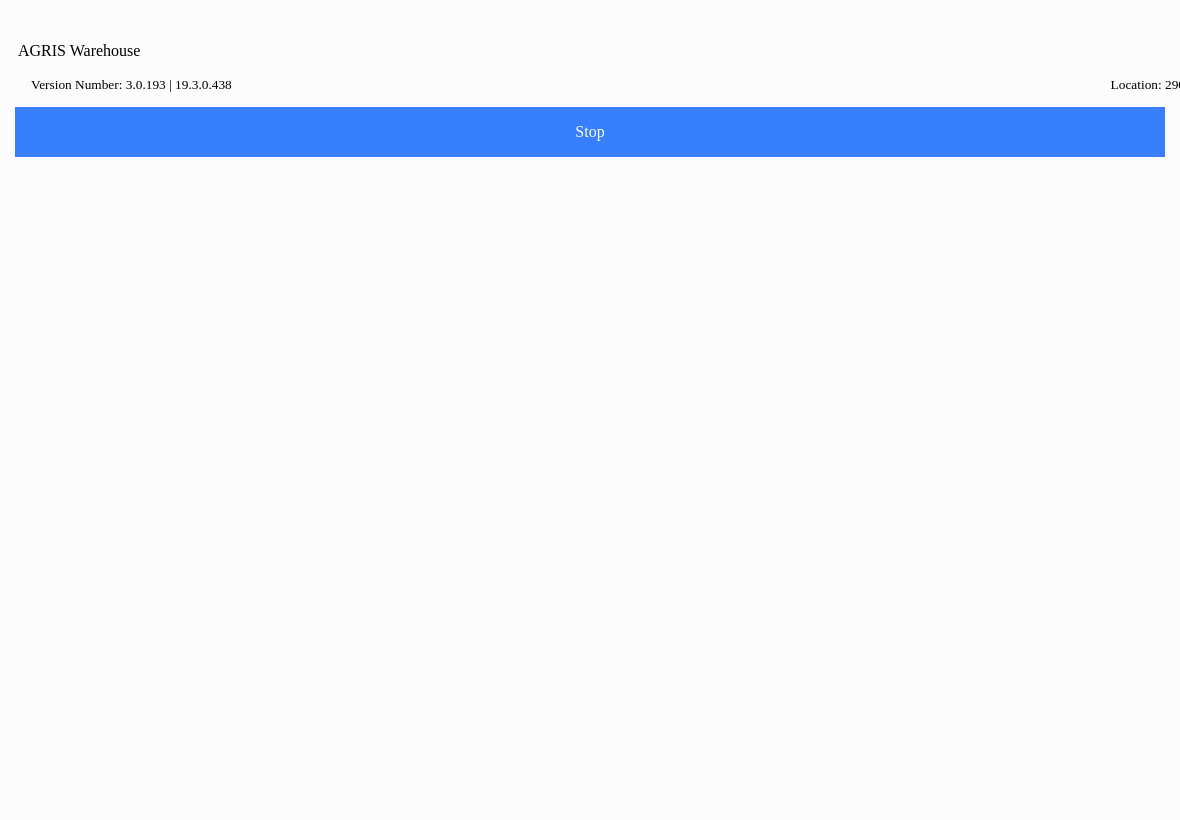 click on "Login" at bounding box center (652, 470) 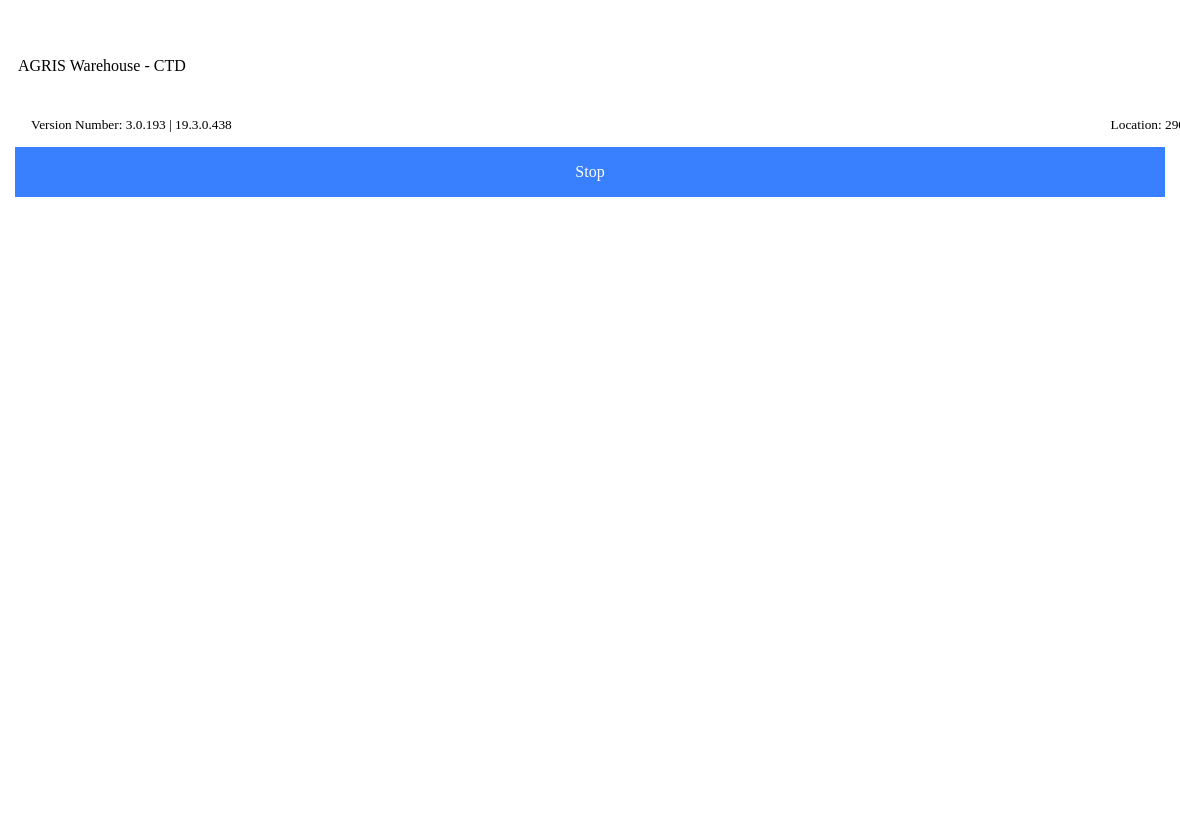click on "Select Dataset" at bounding box center [590, 404] 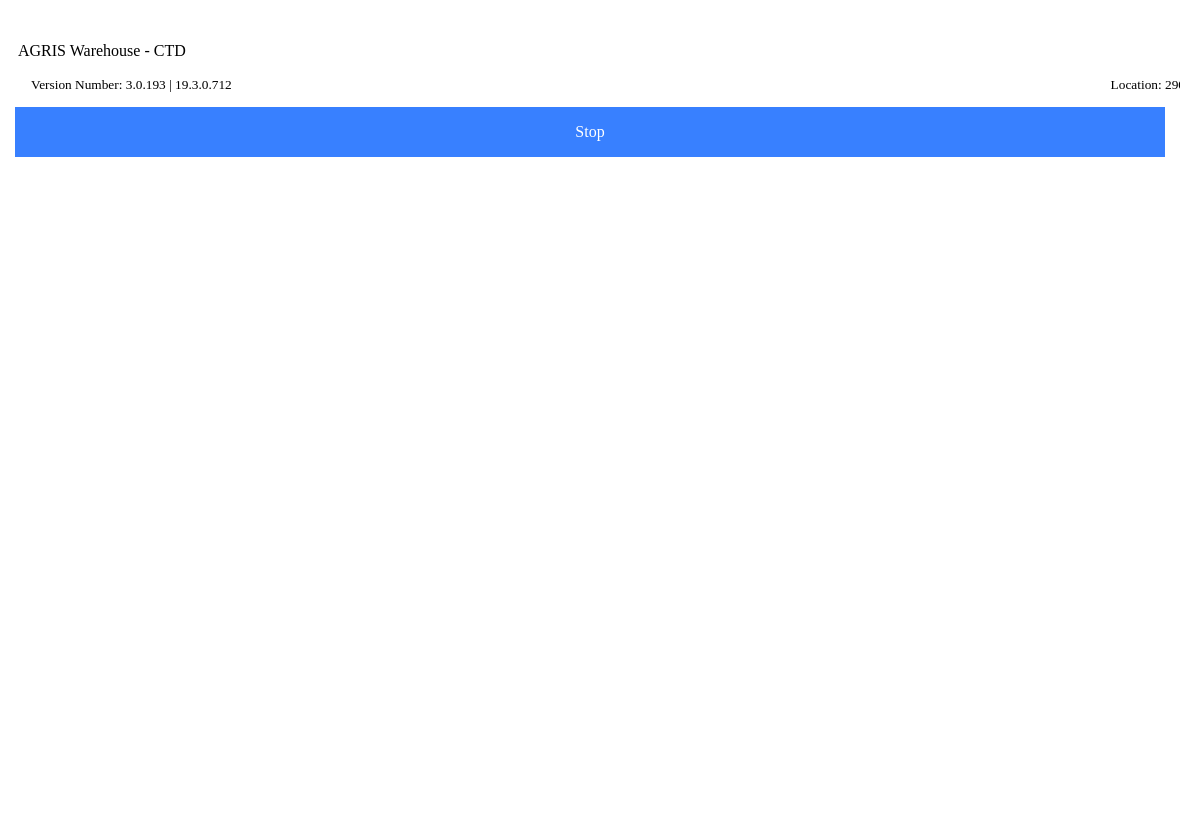 click on "AGRIS Username" 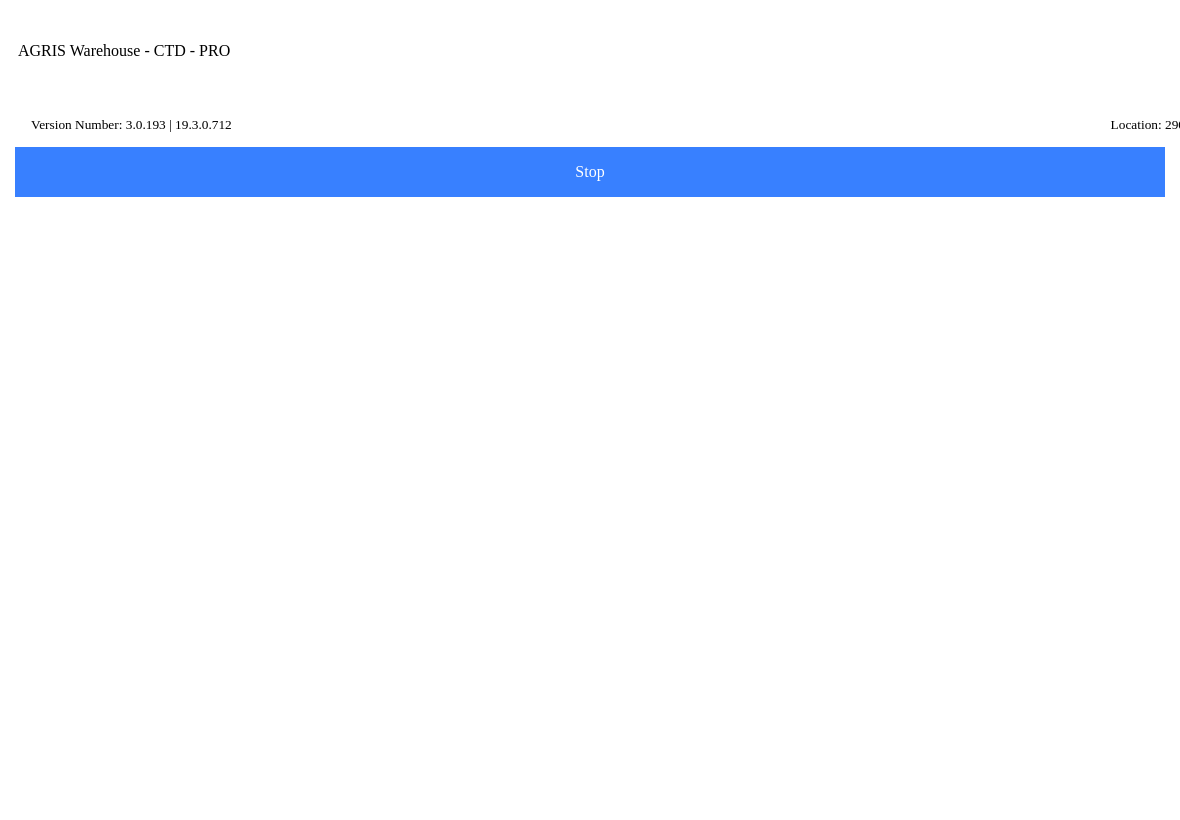 click on "Location" 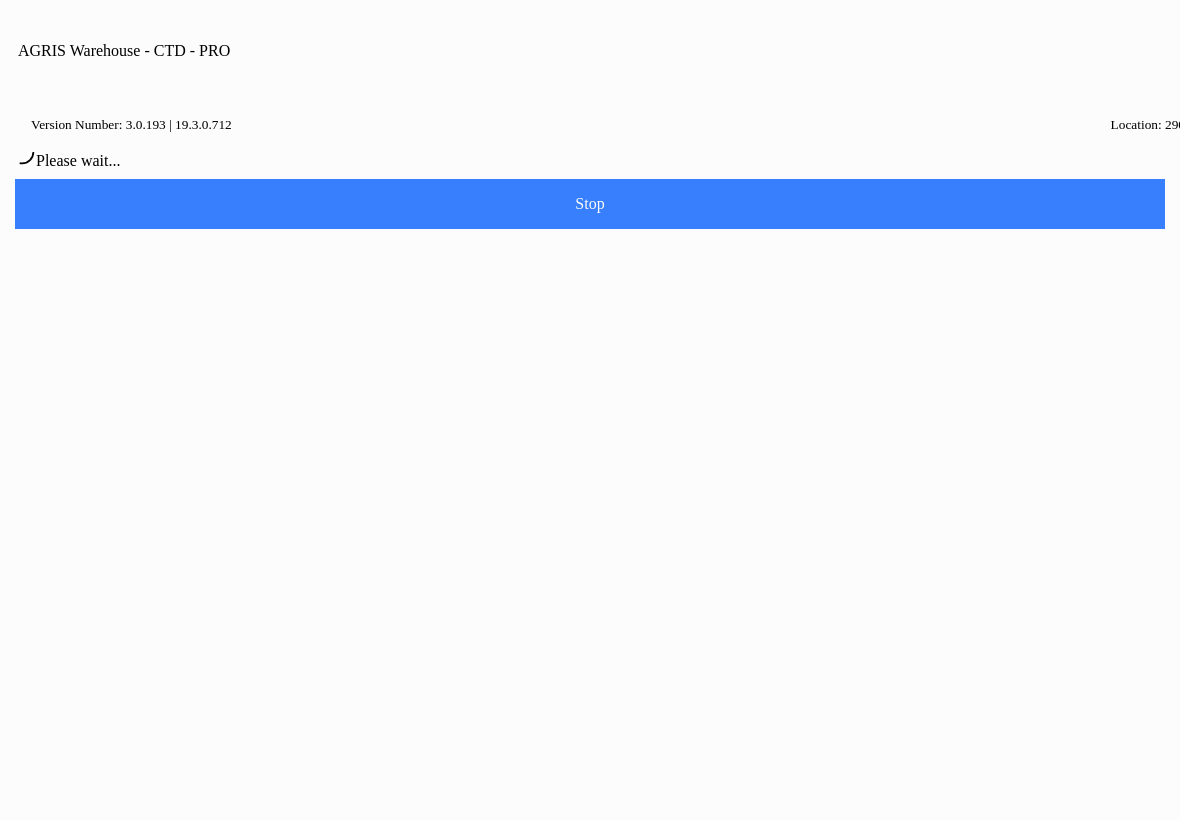 click on "Continue" at bounding box center [657, 468] 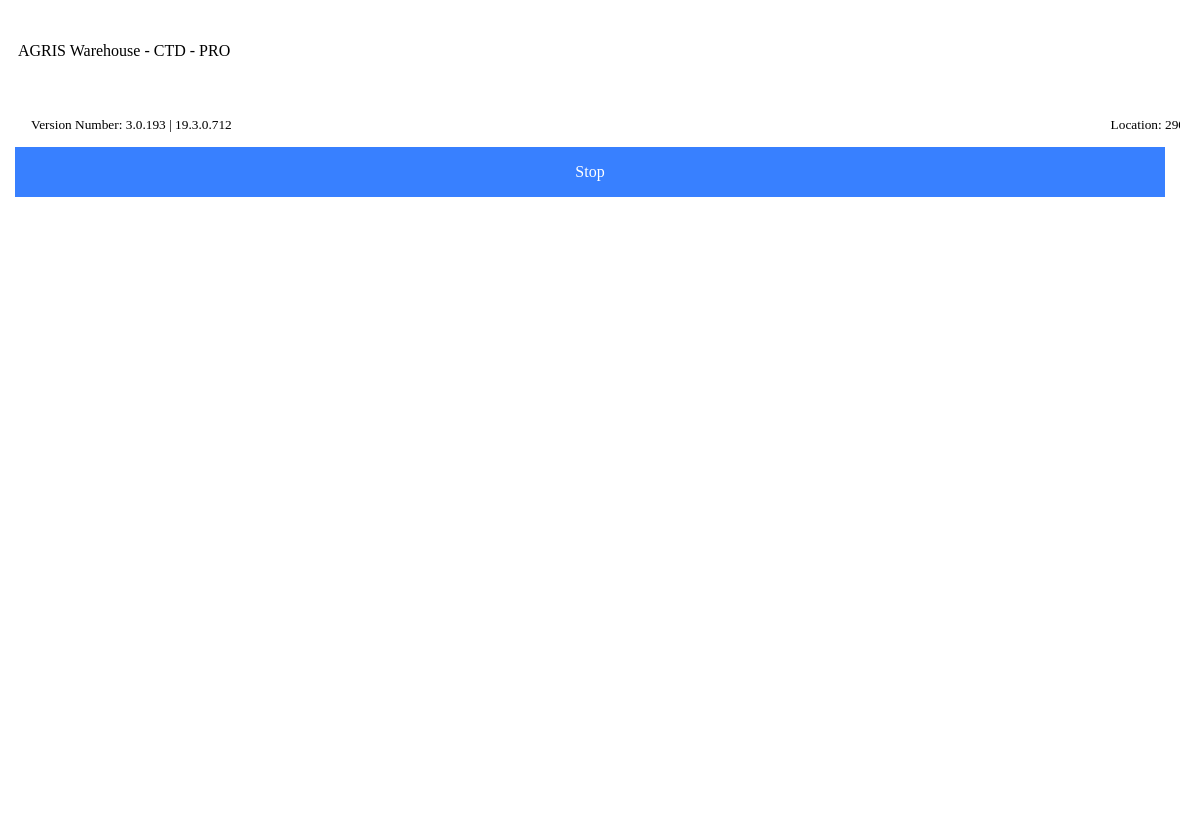 click on "Transfer Location" at bounding box center (575, 233) 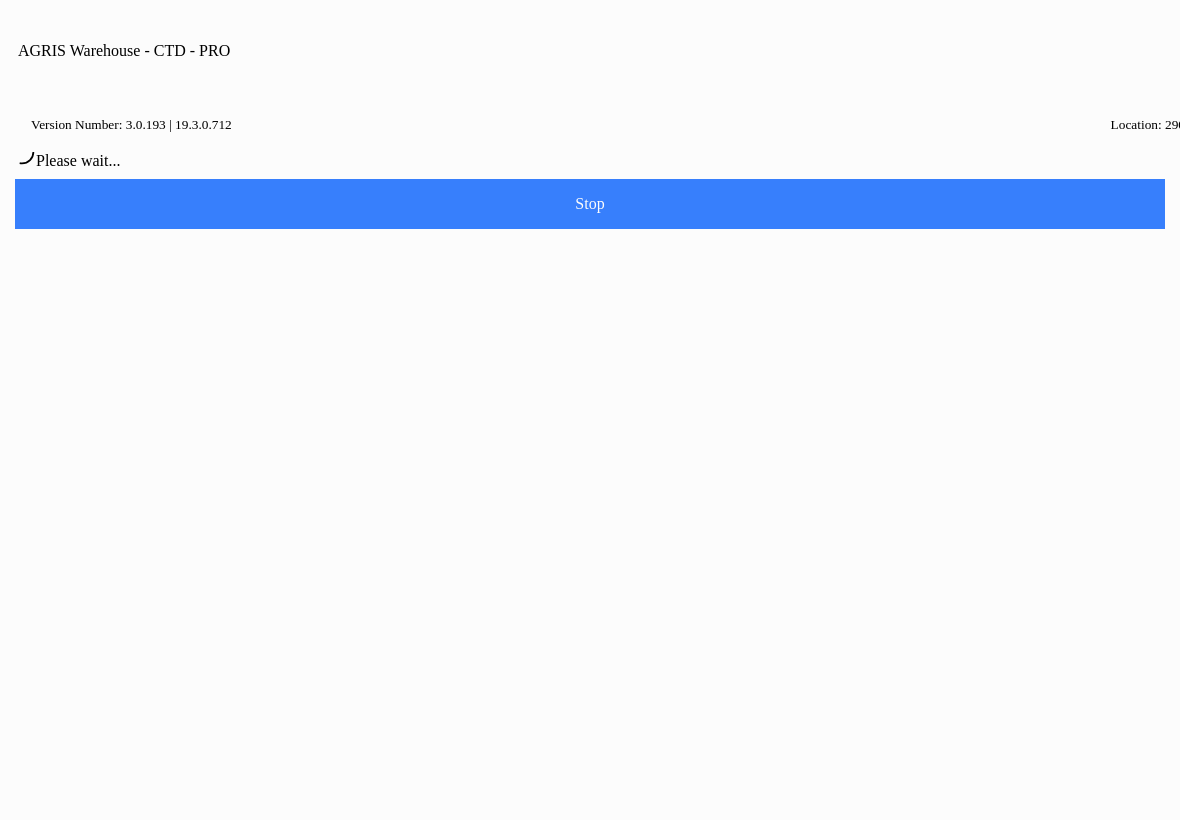 click on "Continue" at bounding box center (657, 468) 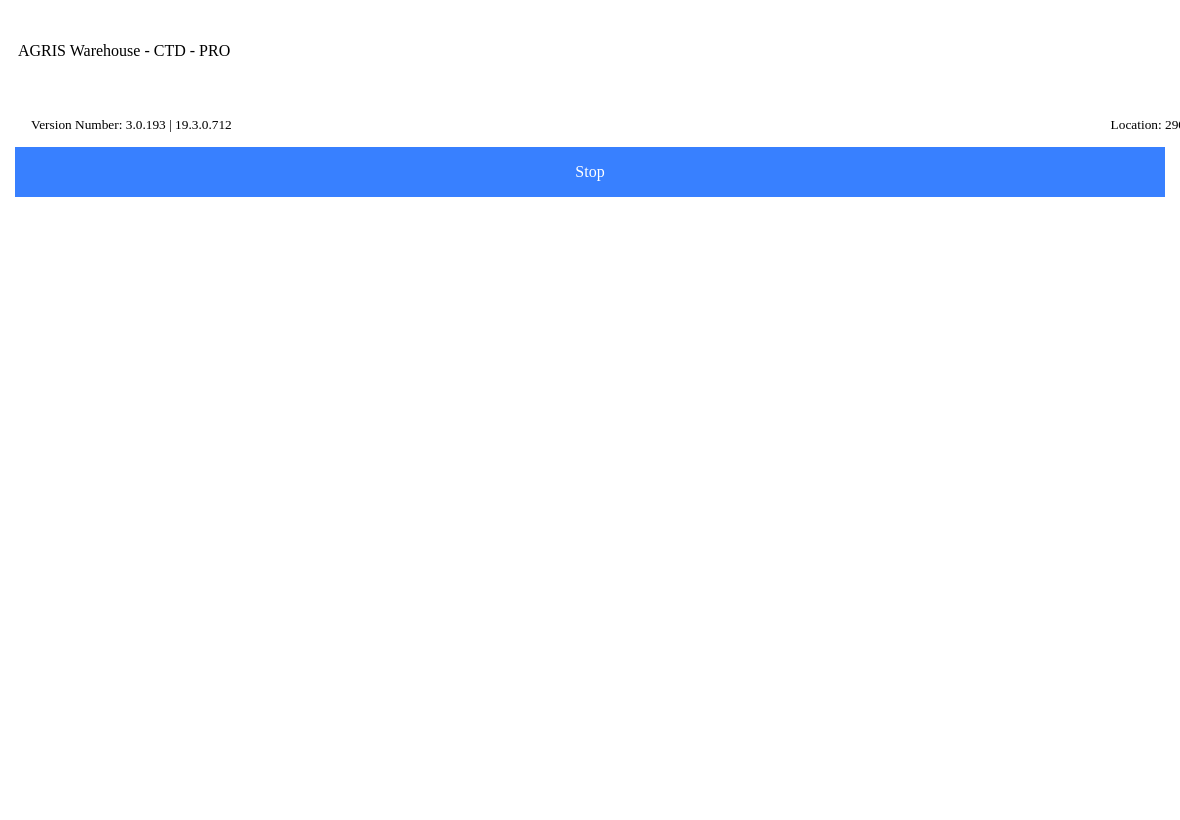 click on "Transfer Location" at bounding box center (575, 233) 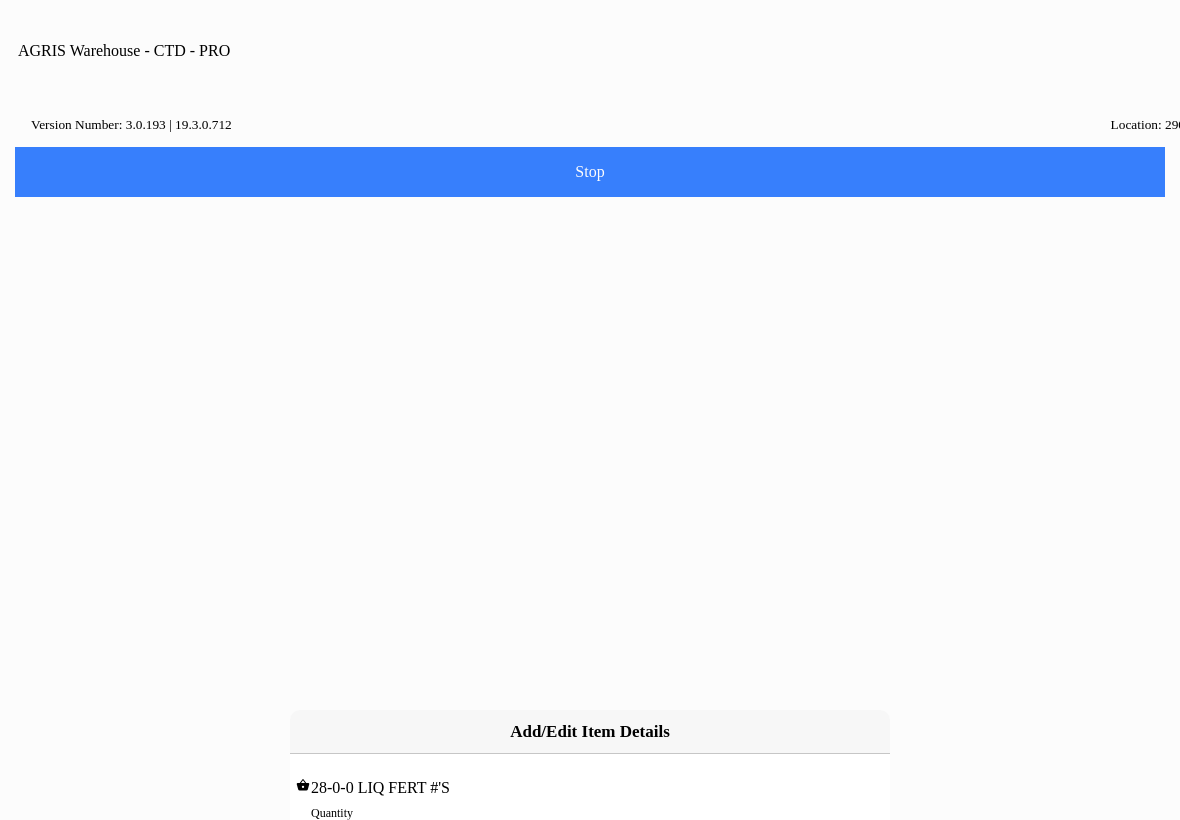 click on "0" at bounding box center (590, 834) 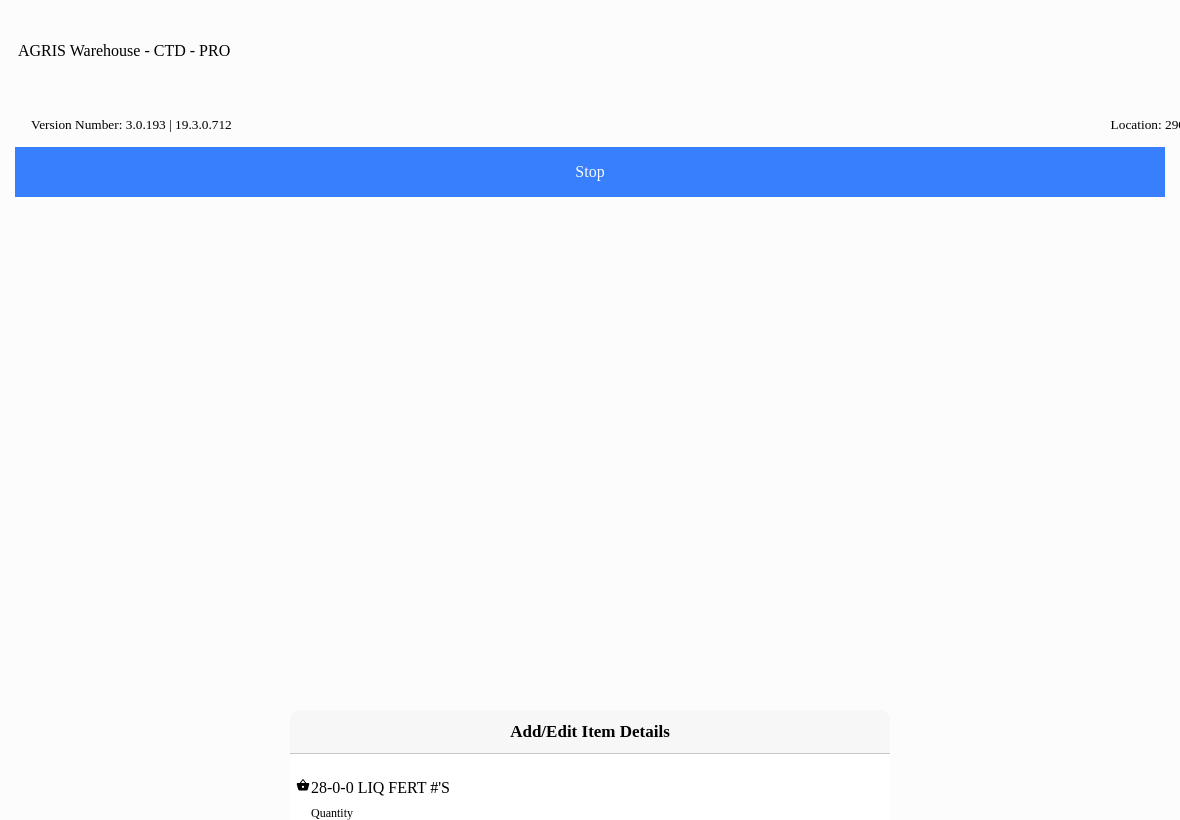 type on "1" 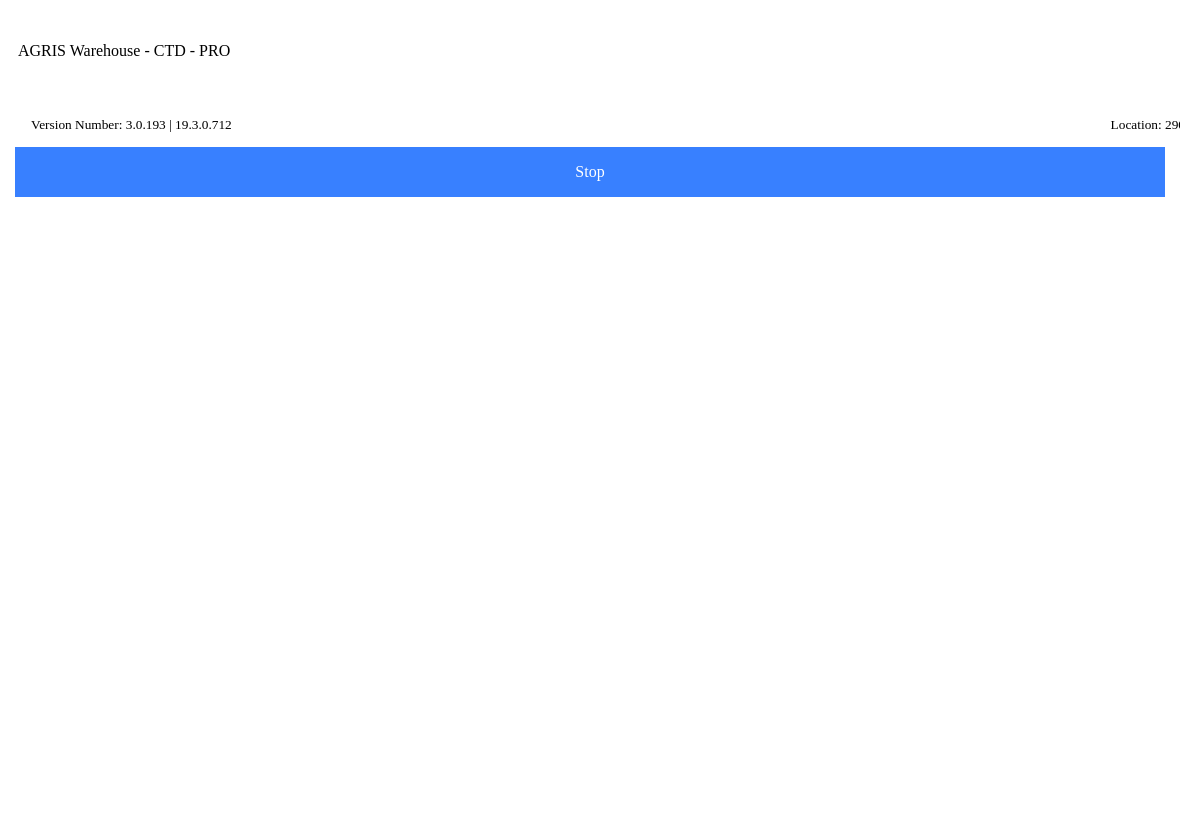 click on "Price/Unit: 3.333" 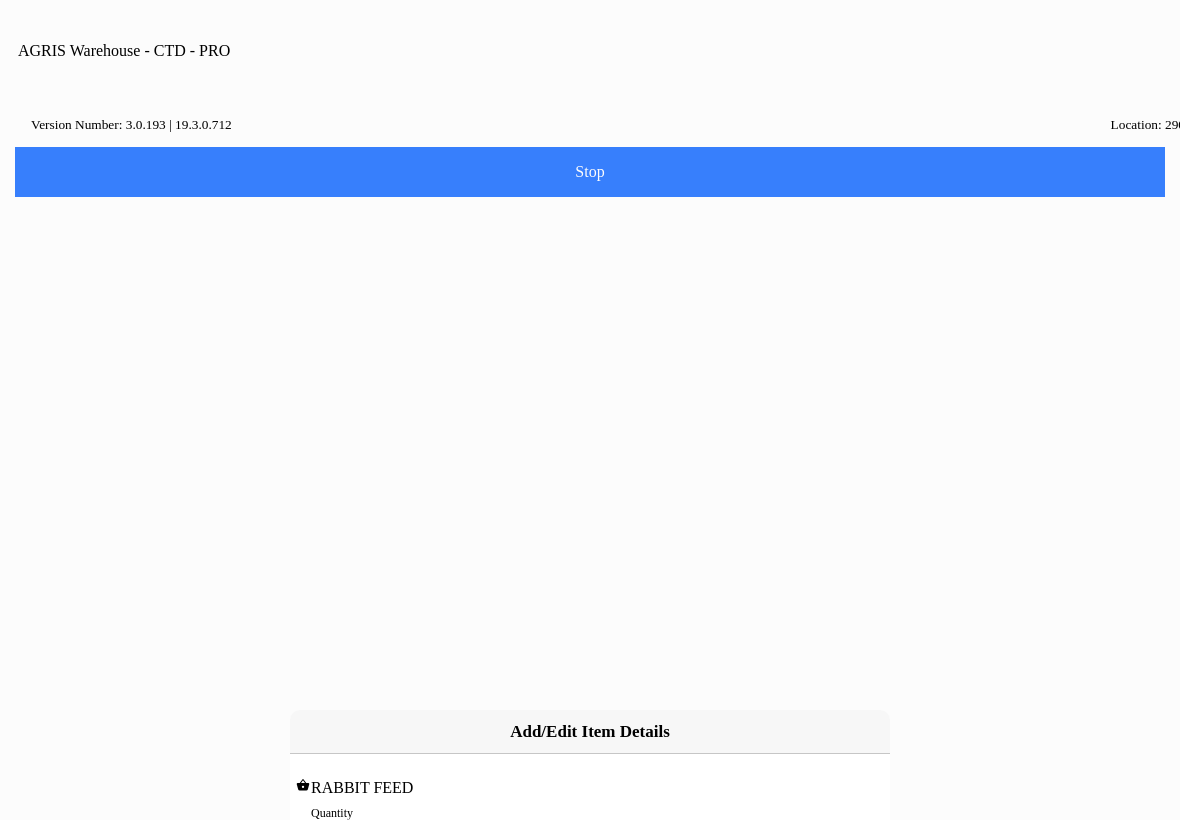 click on "0" at bounding box center [590, 834] 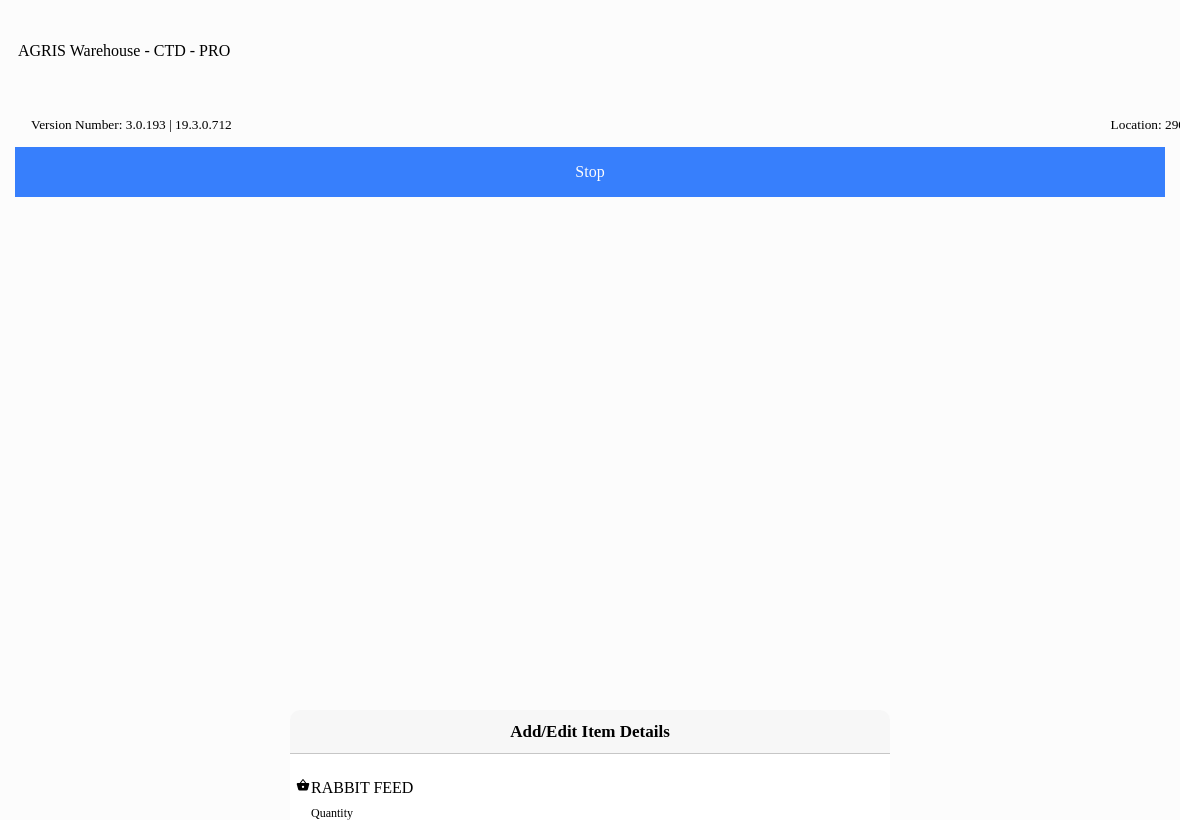 type on "3" 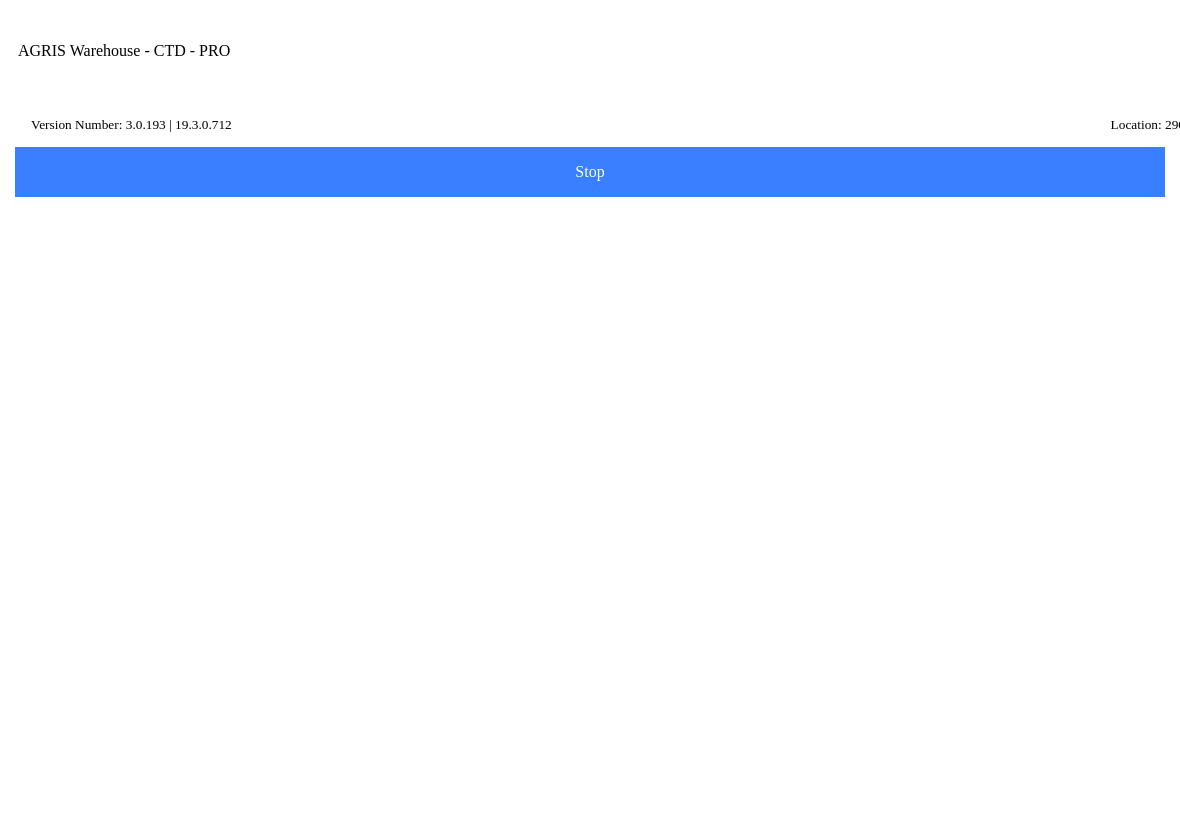 click at bounding box center (625, 278) 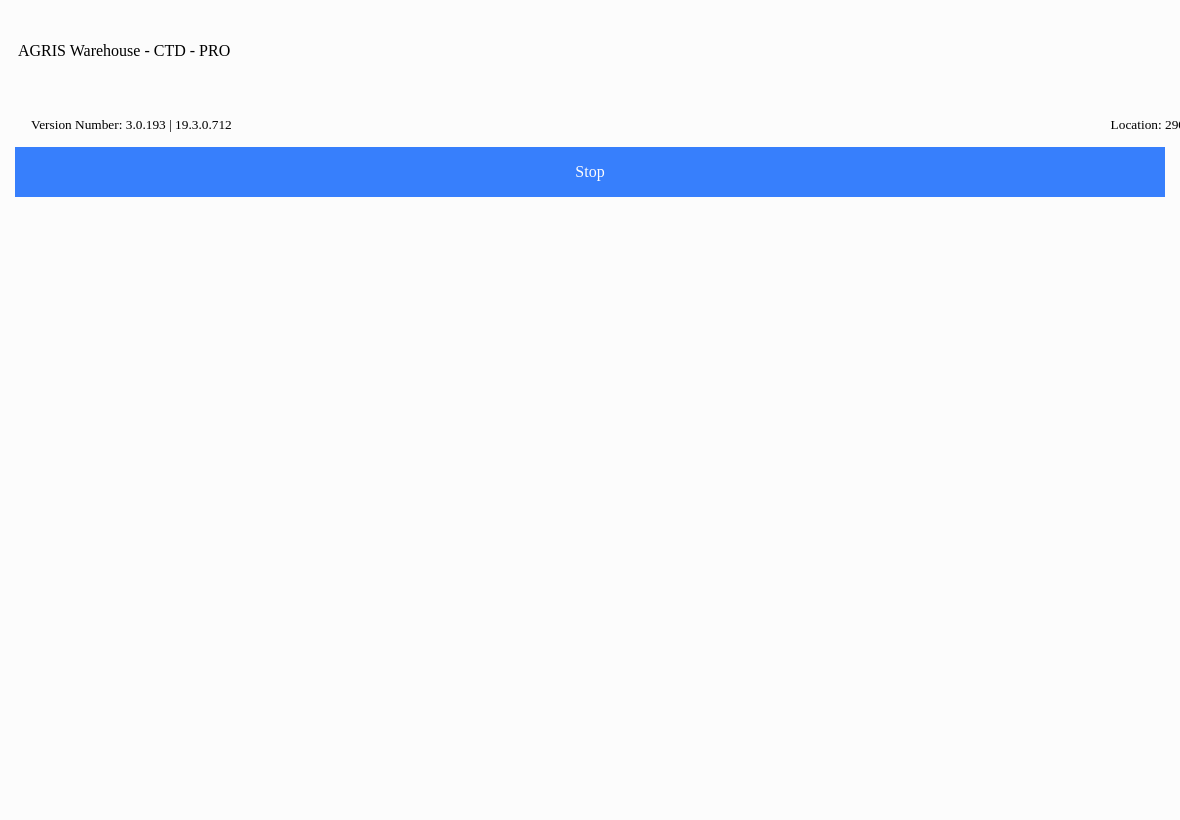 click on "Yes" at bounding box center [652, 452] 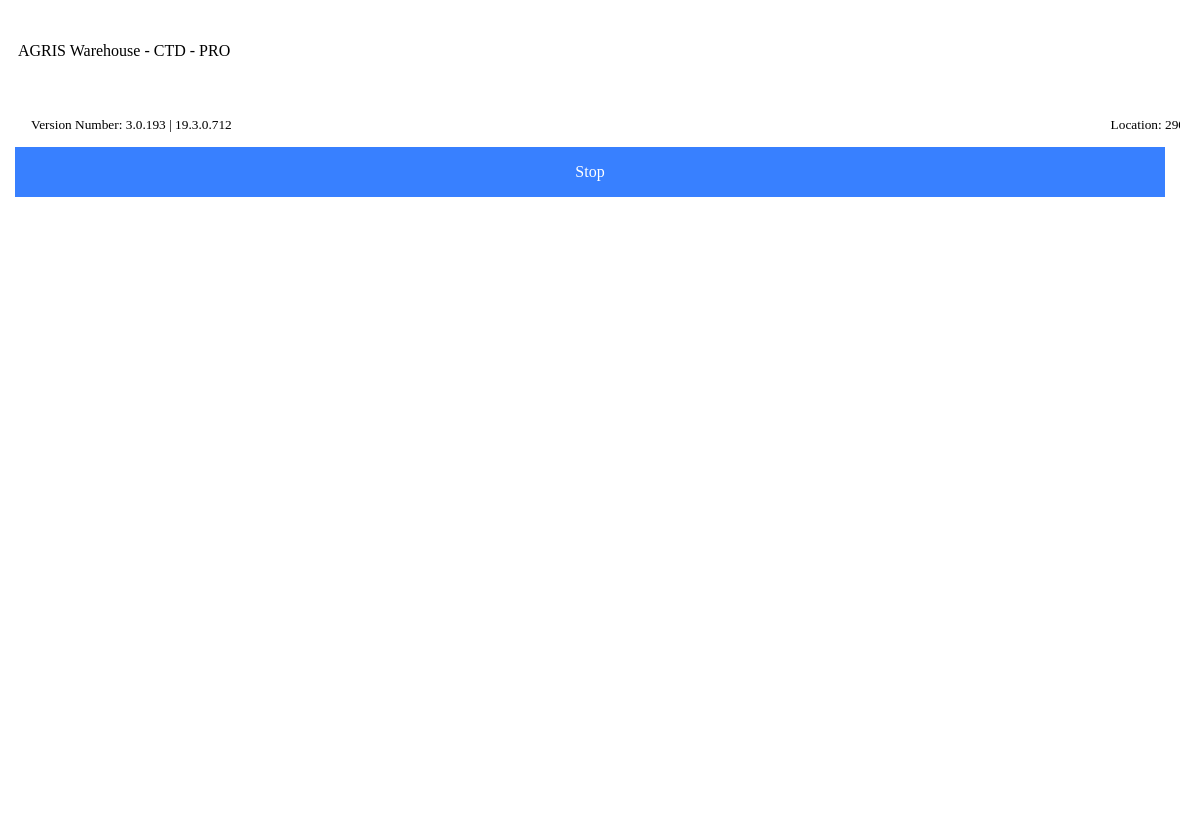 click on "Next" at bounding box center (590, 468) 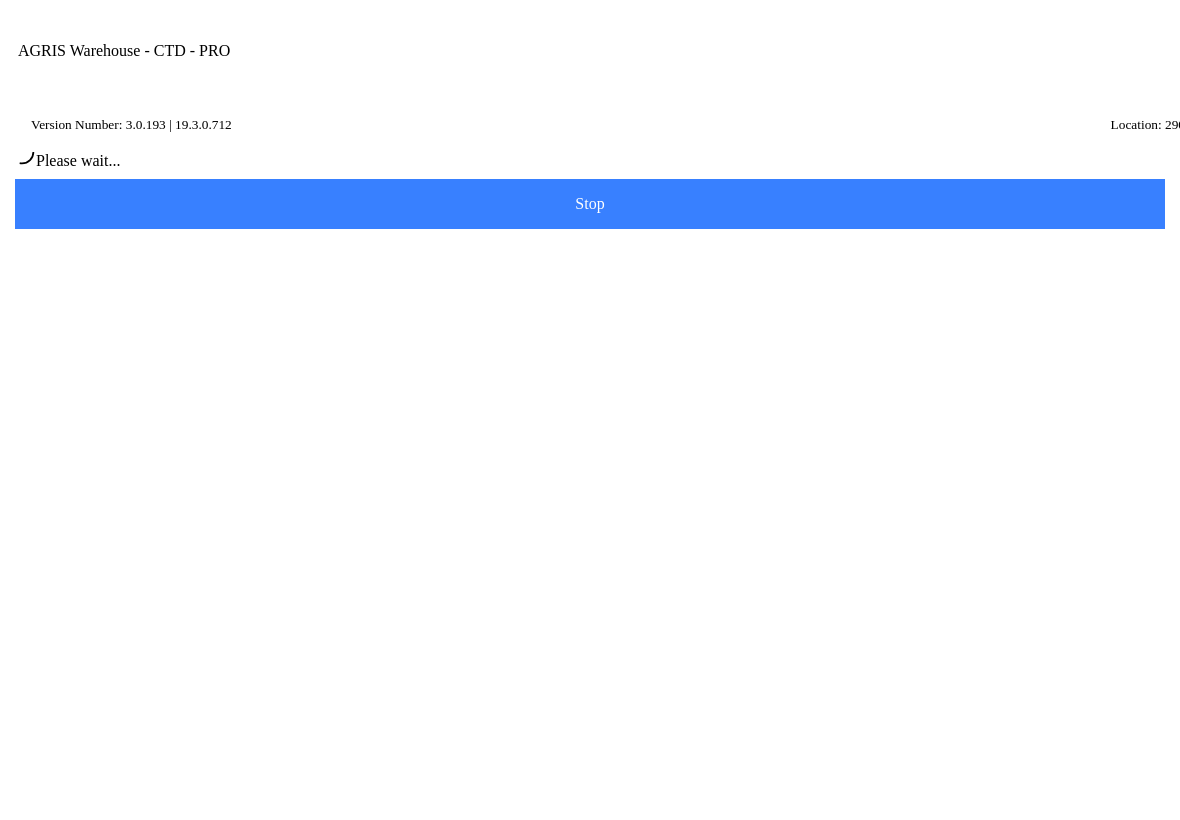 type on "AFAQUE" 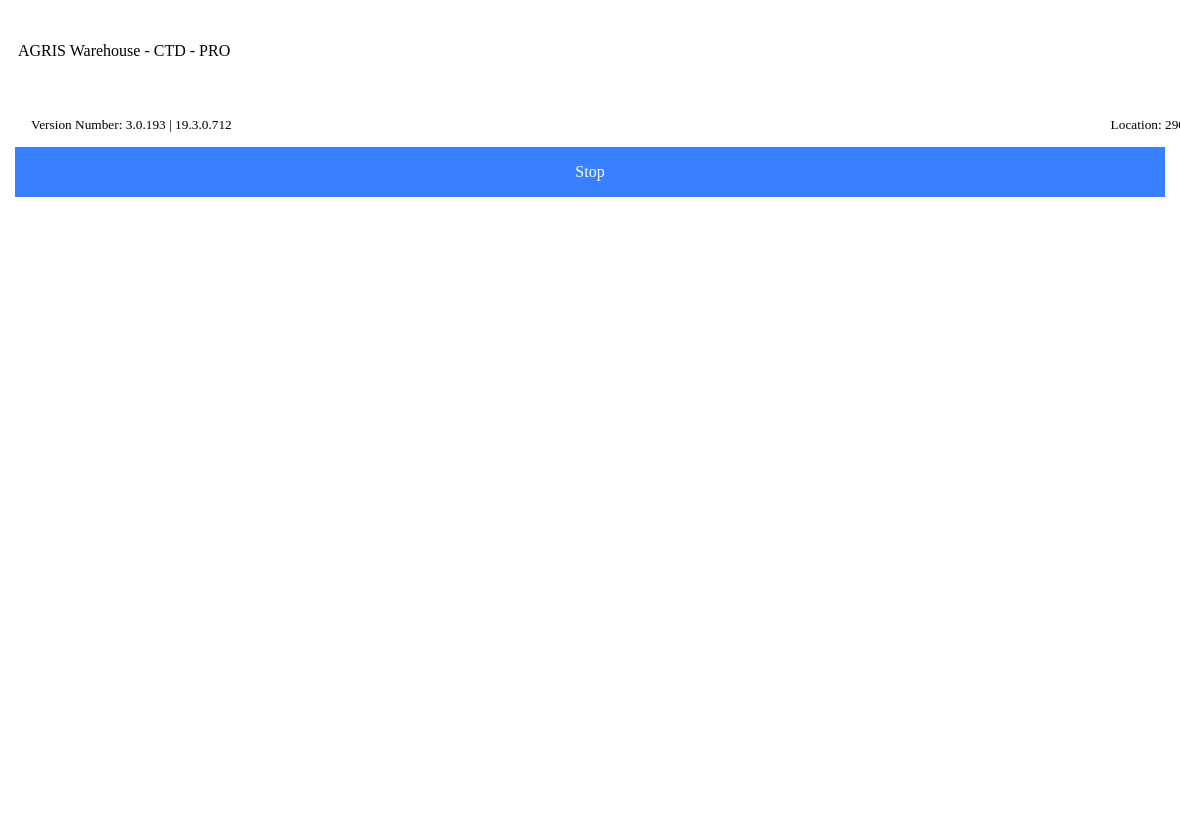 click on "Next" at bounding box center (590, 423) 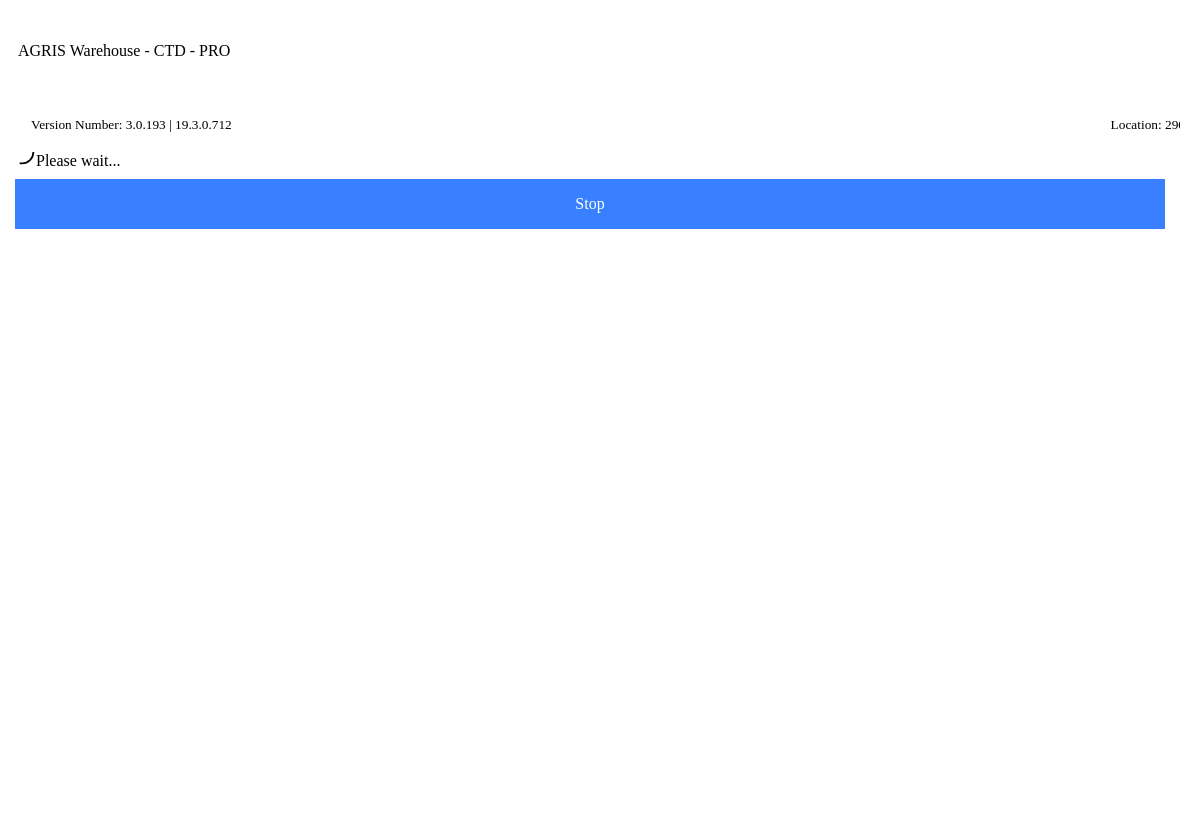 scroll, scrollTop: 1, scrollLeft: 0, axis: vertical 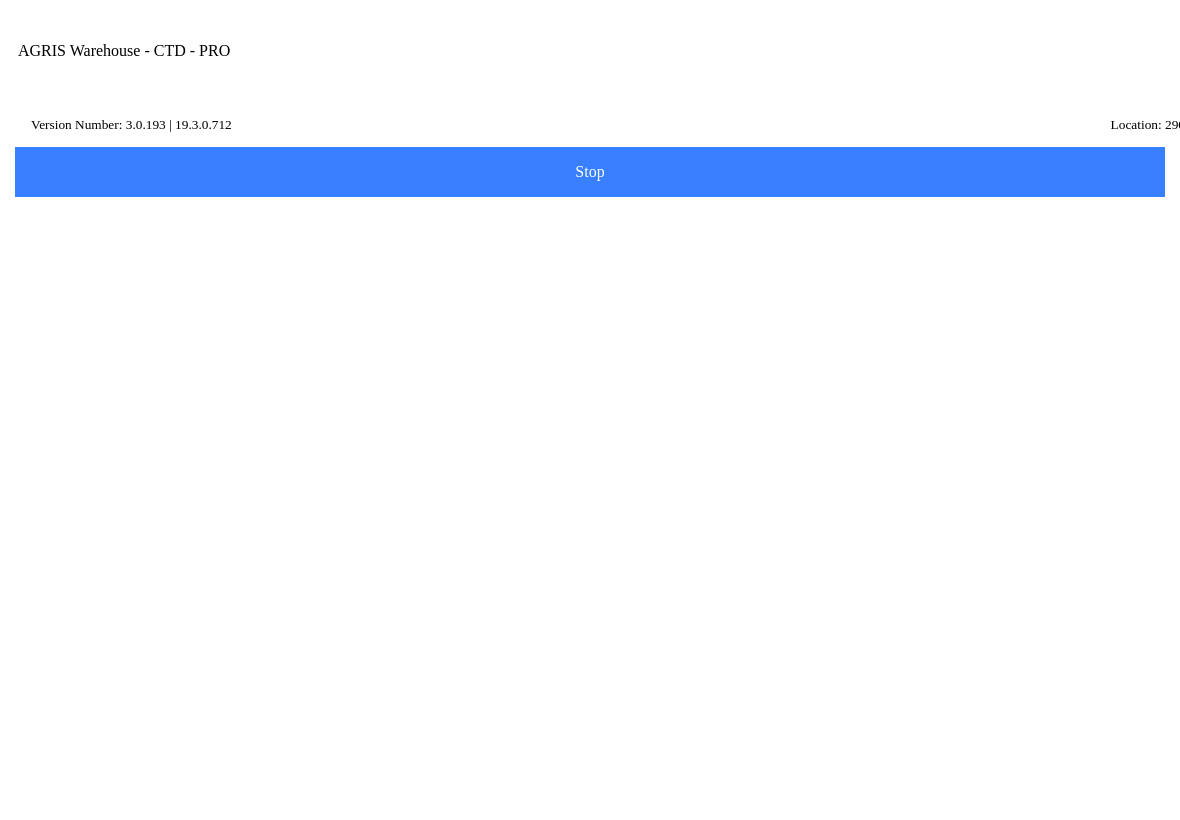 click on "Transfer Location" at bounding box center (575, 232) 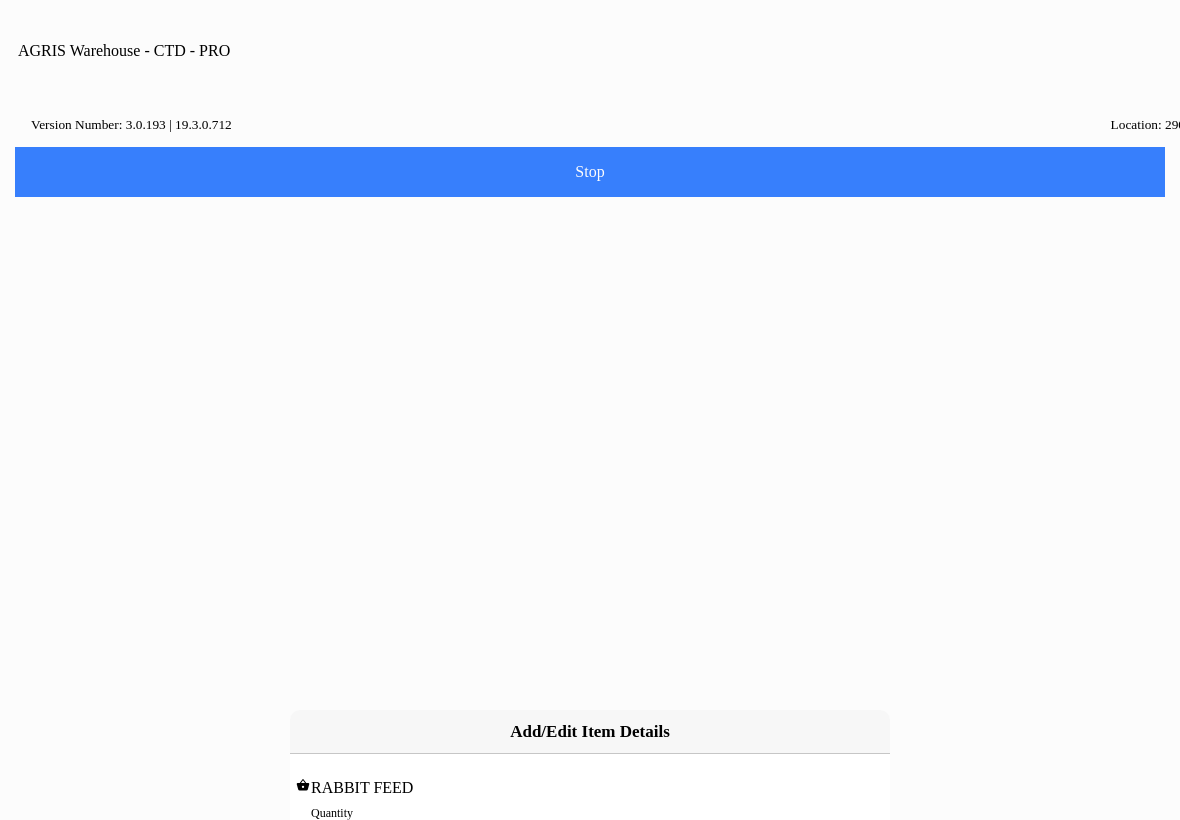 click on "0" at bounding box center [590, 834] 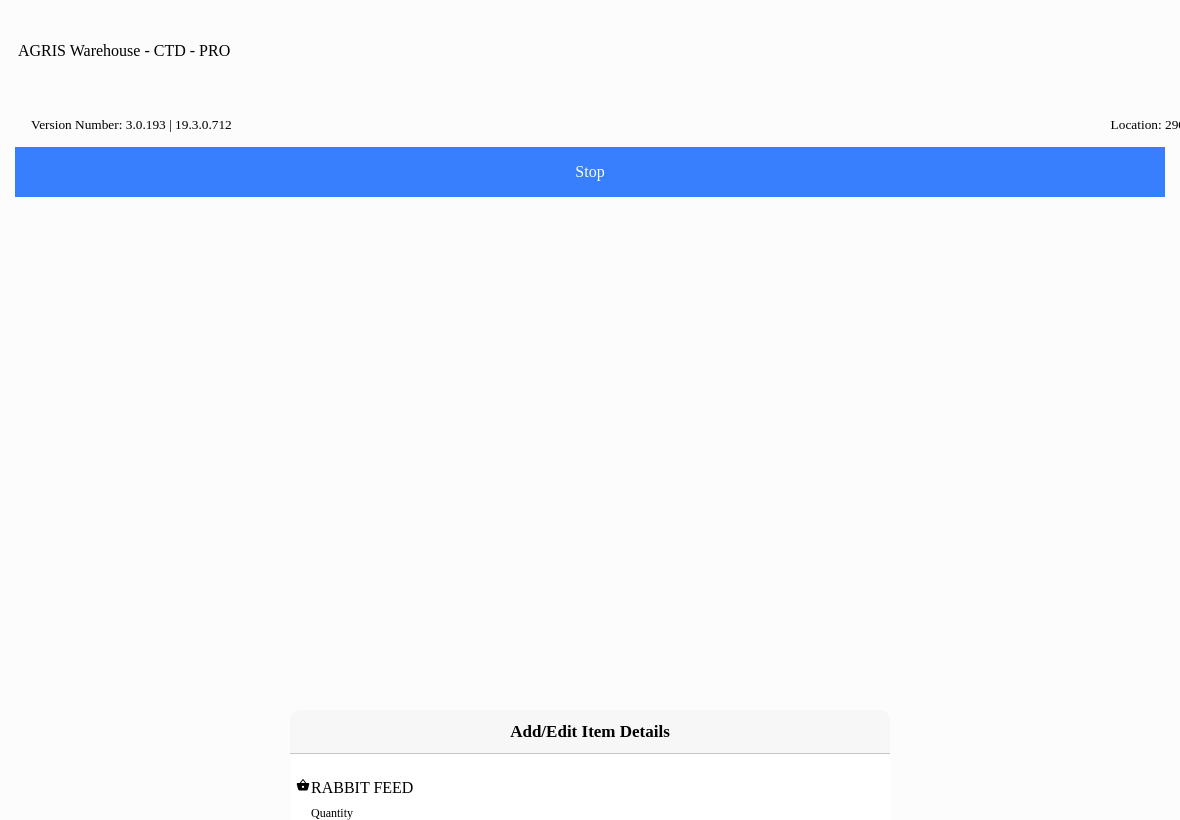 type on "3" 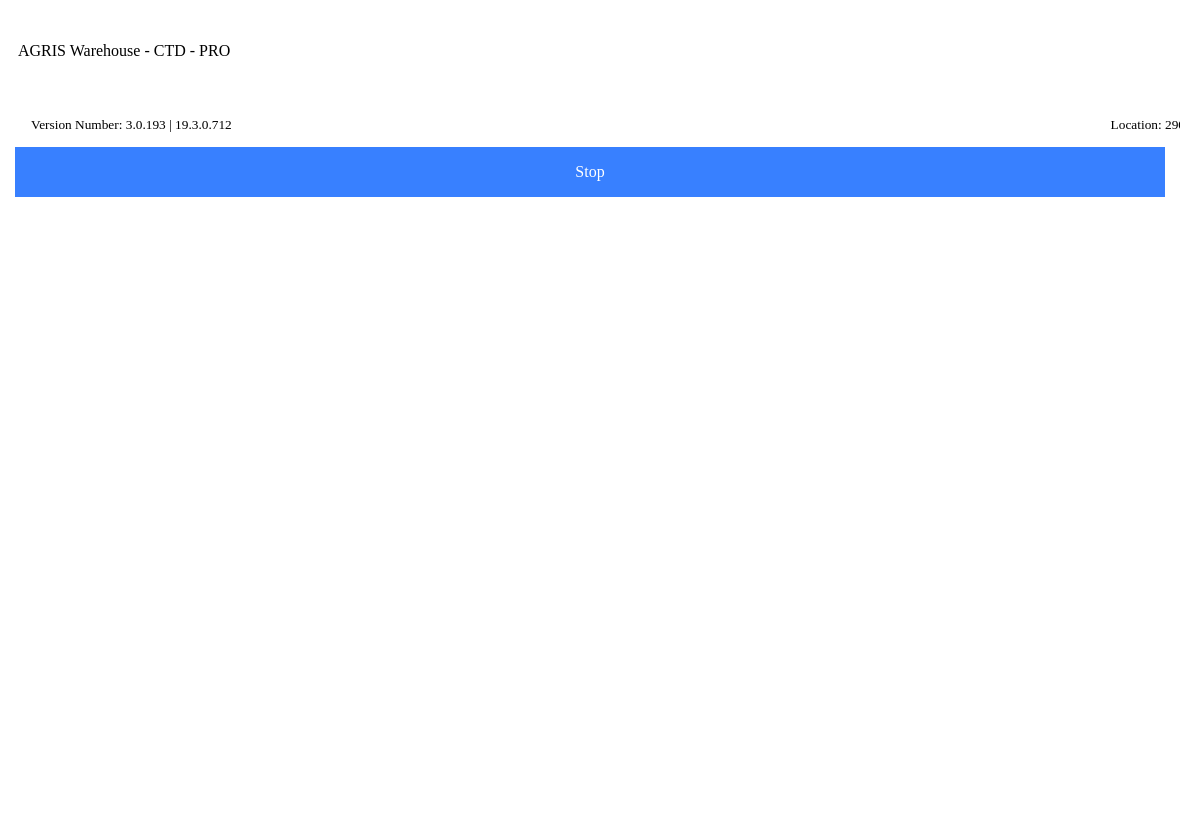 click on "Next" at bounding box center (590, 468) 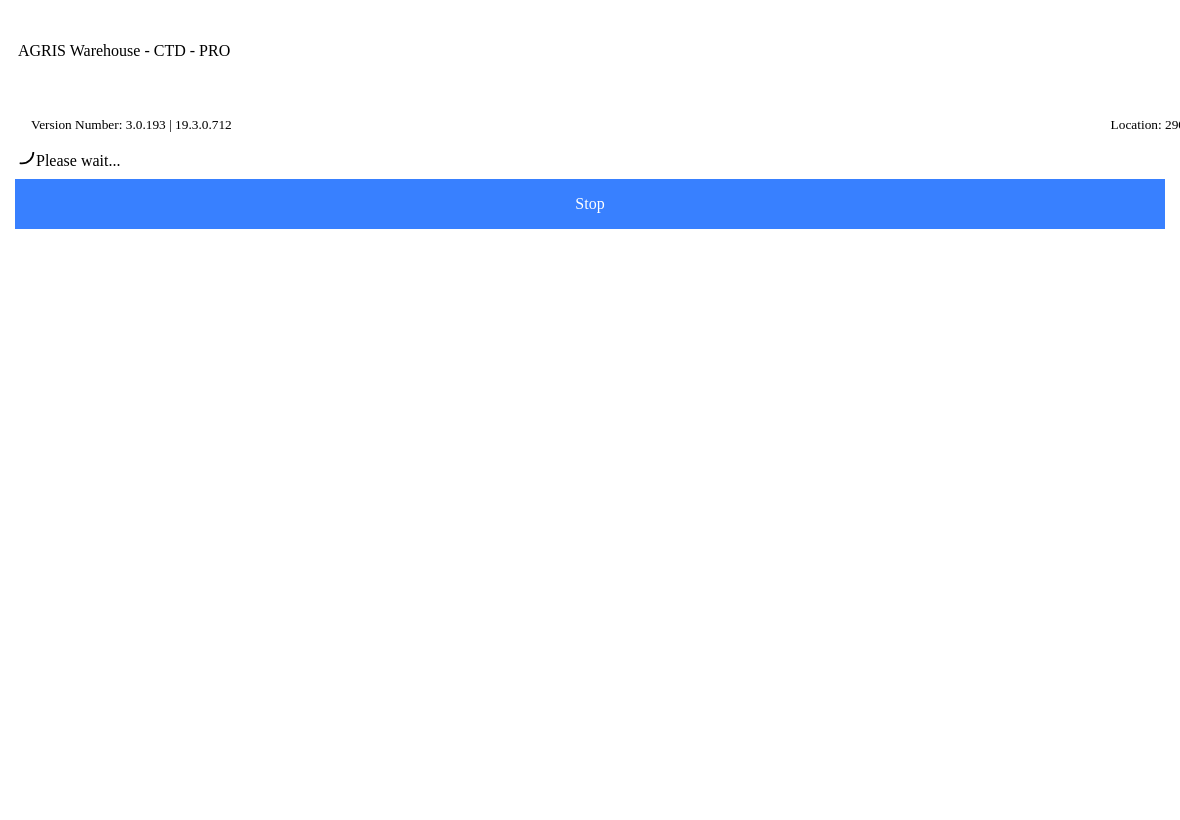 type on "AFAQUE" 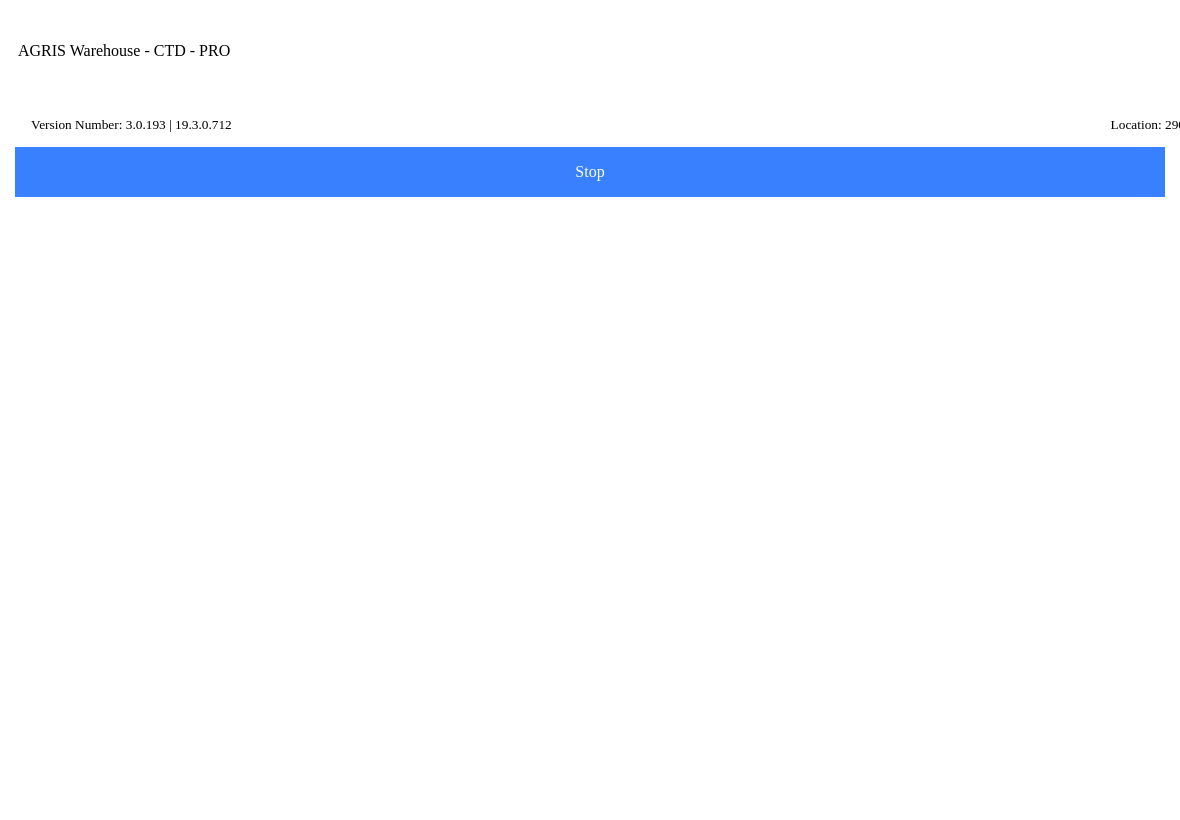 click on "Next" at bounding box center [0, 0] 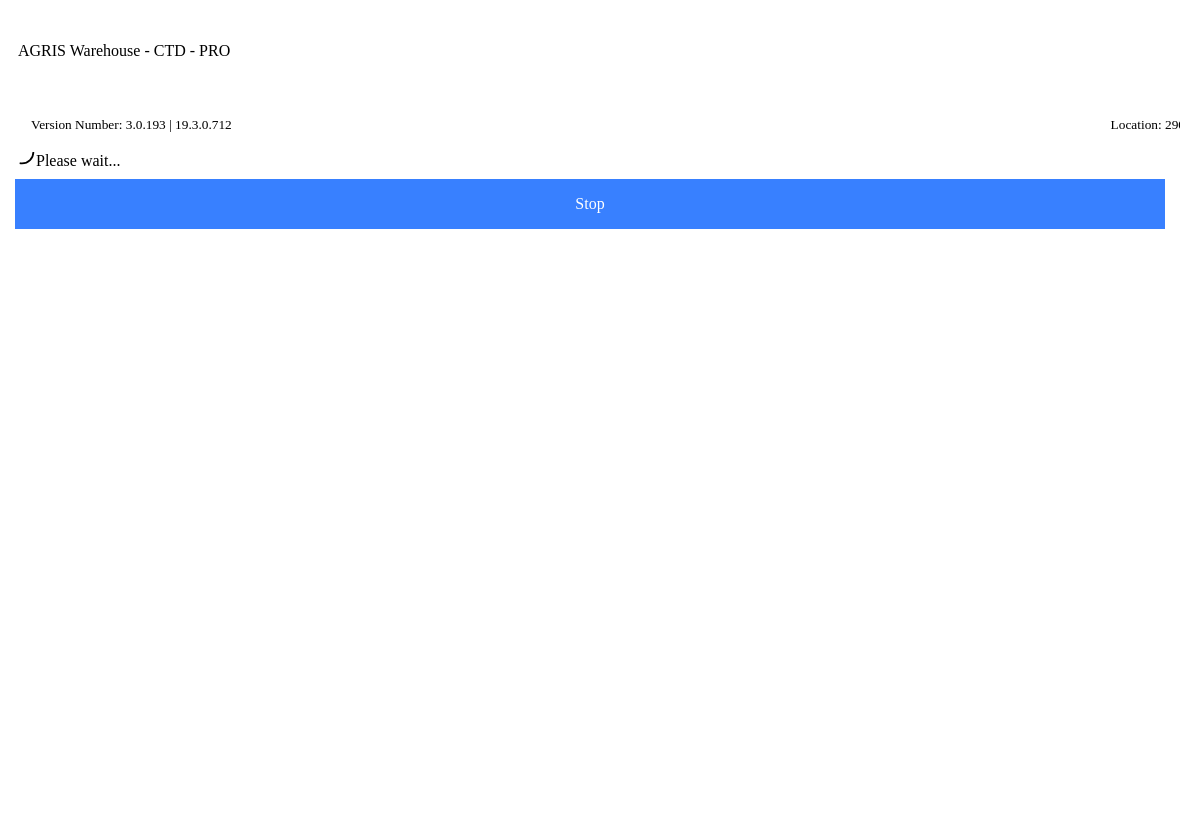 scroll, scrollTop: 1, scrollLeft: 0, axis: vertical 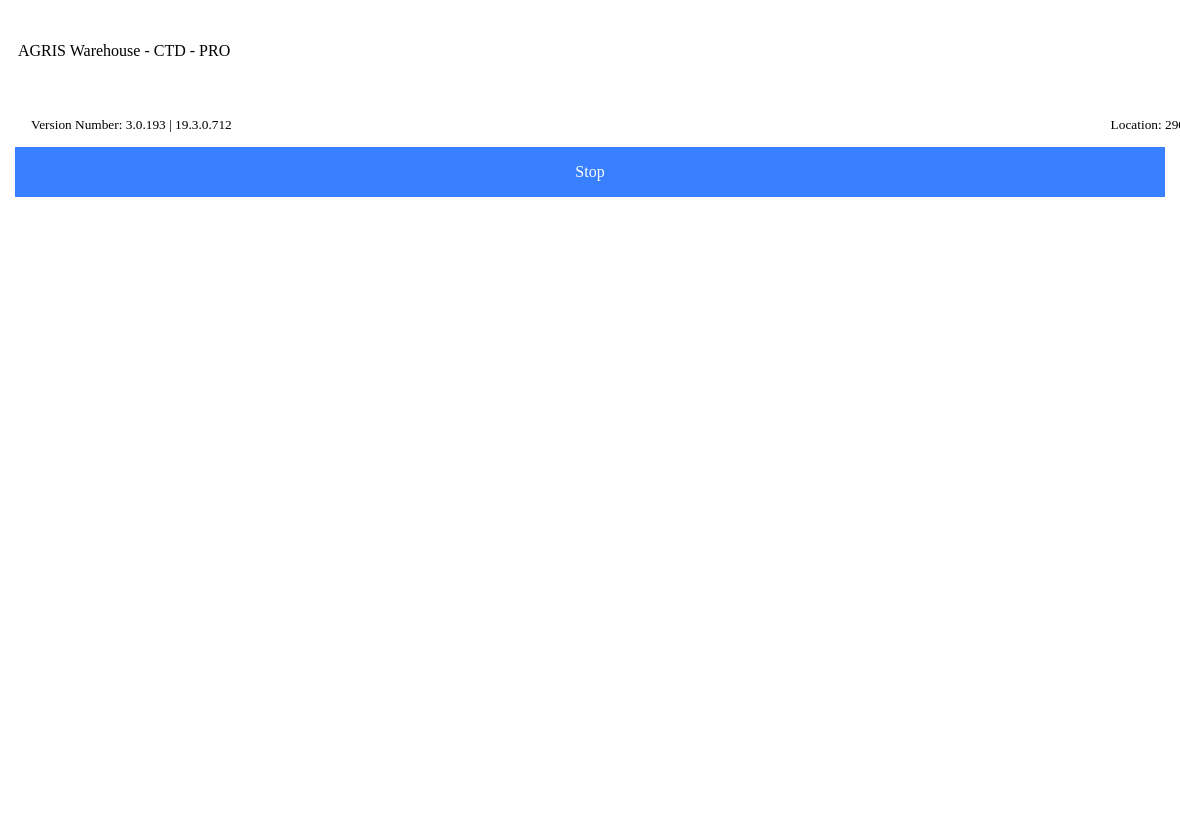 click on "Transfer Location" at bounding box center [575, 232] 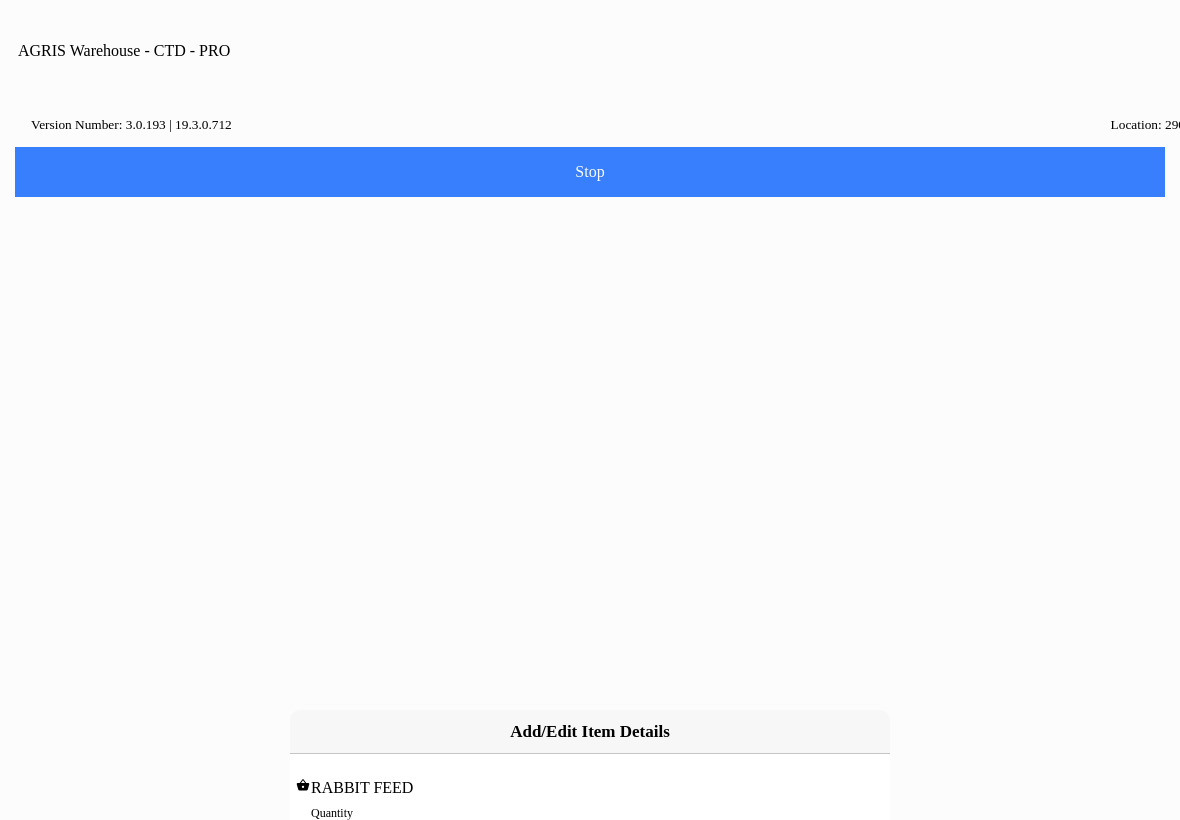 click on "0" at bounding box center (590, 834) 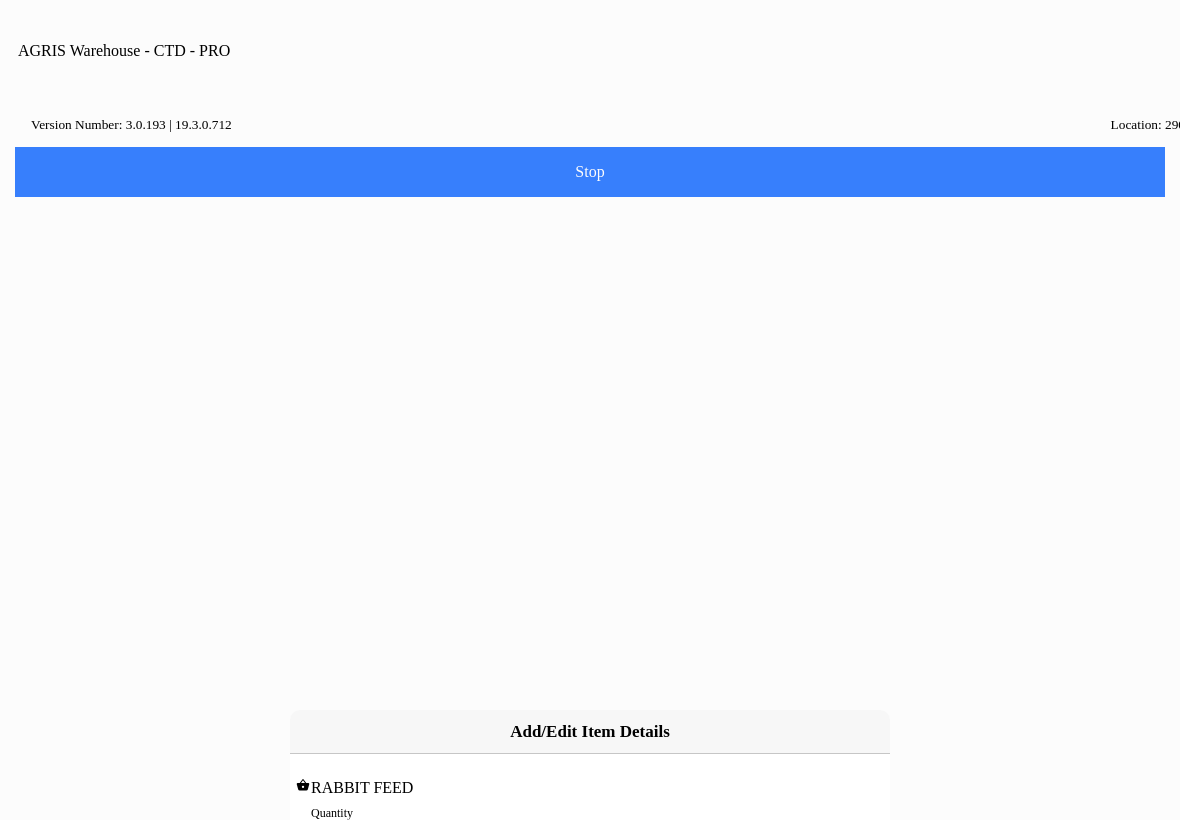 type on "10" 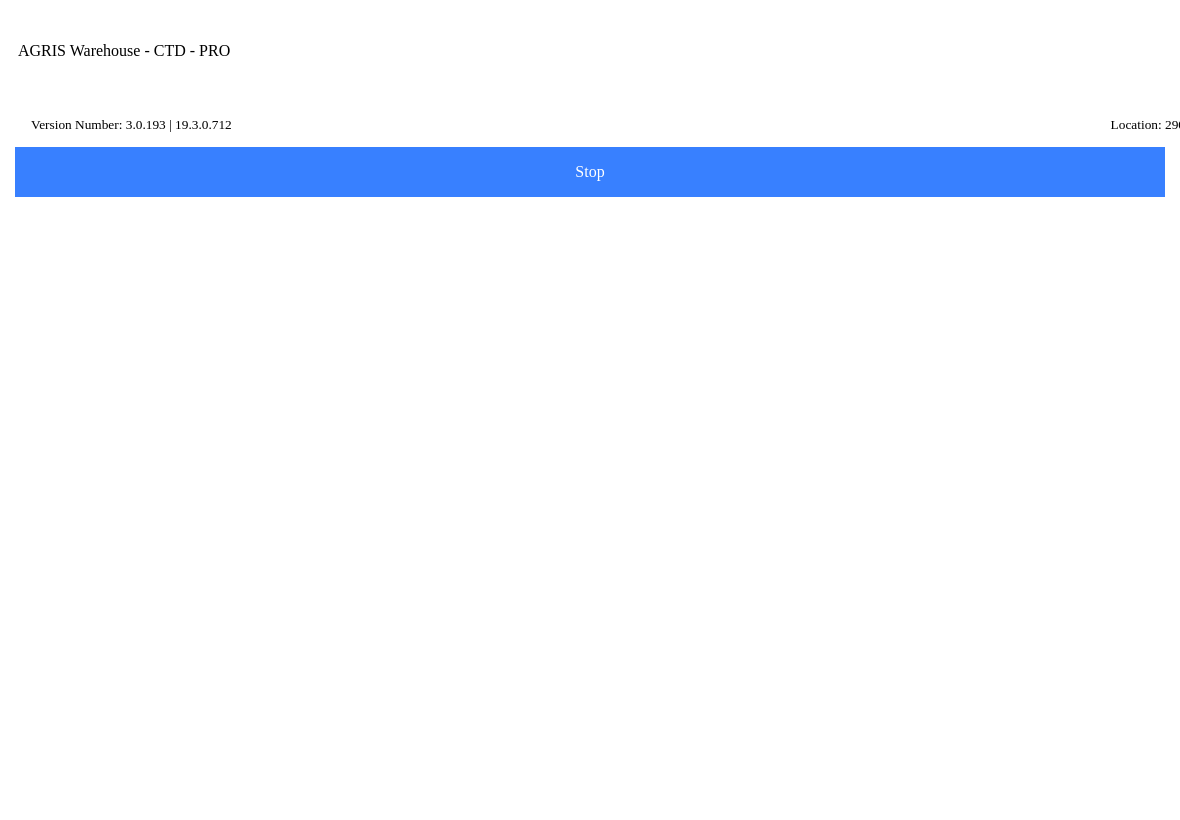 click on "Next" at bounding box center [590, 468] 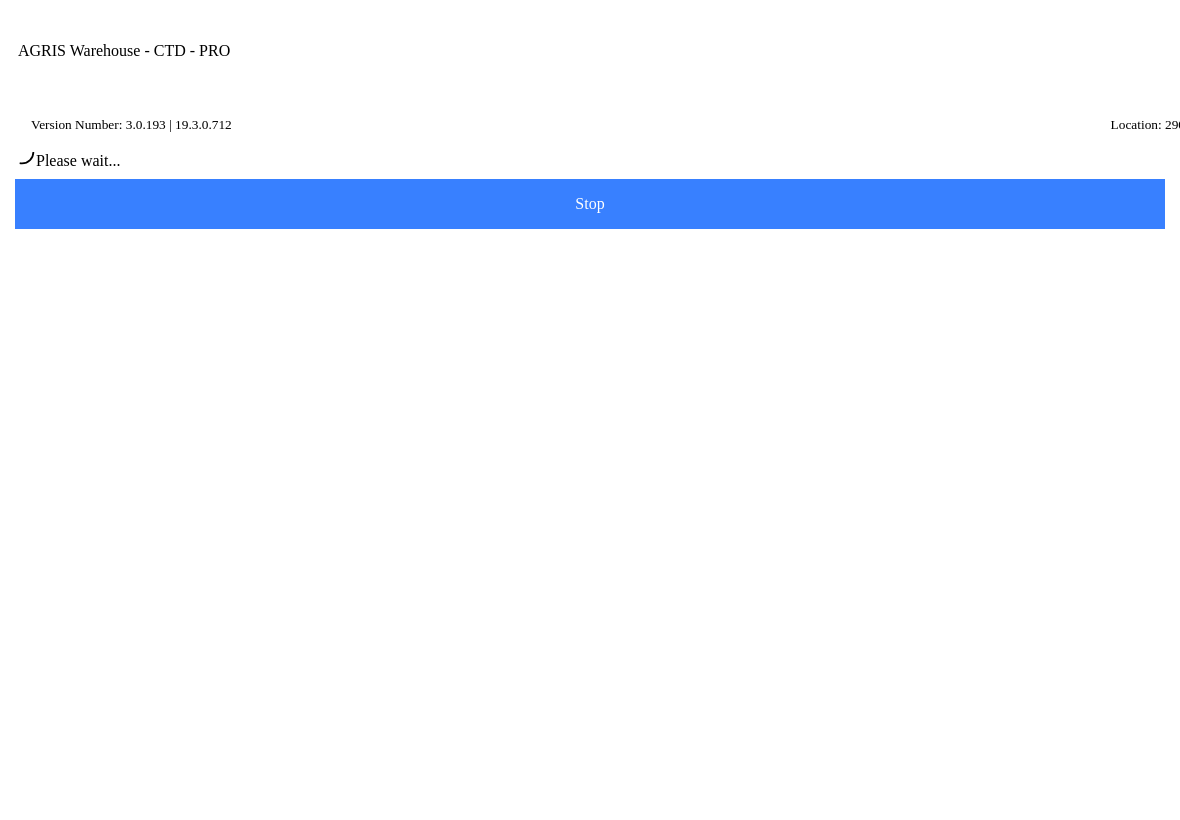 type on "AFAQUE" 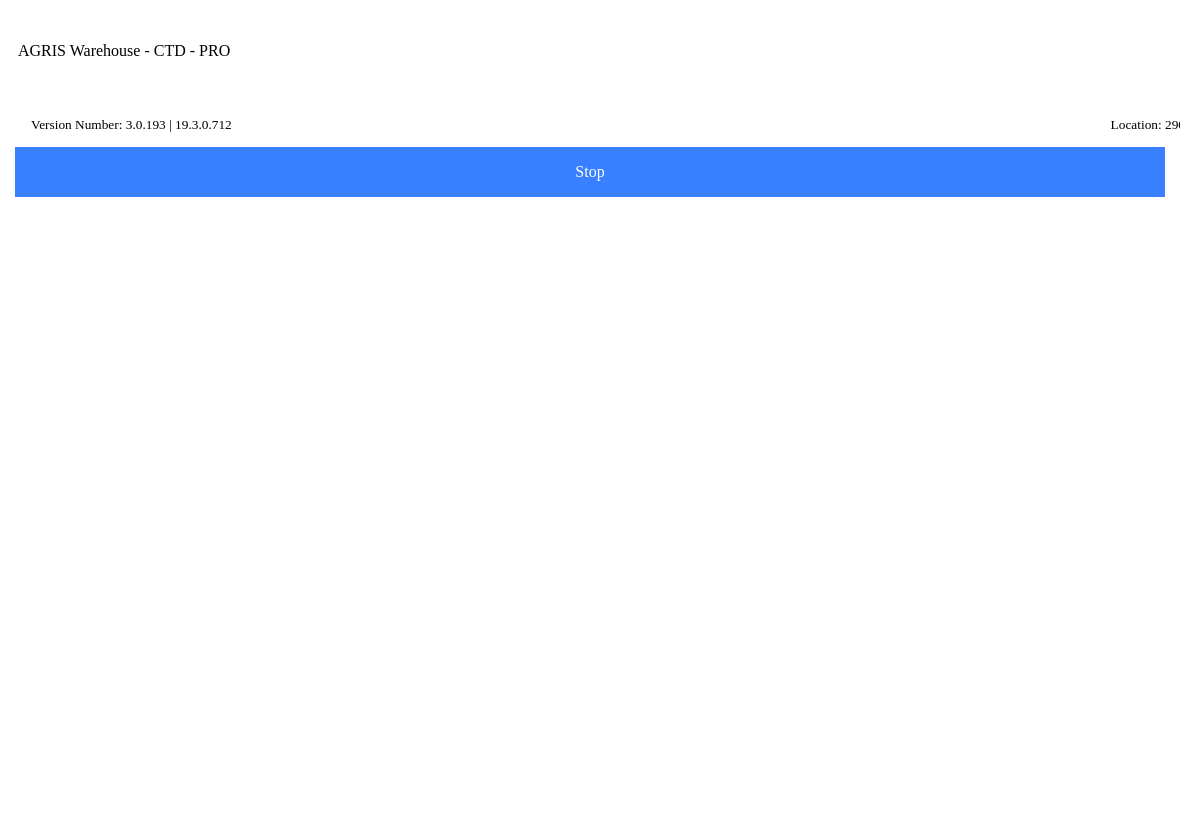 click on "Next" at bounding box center [0, 0] 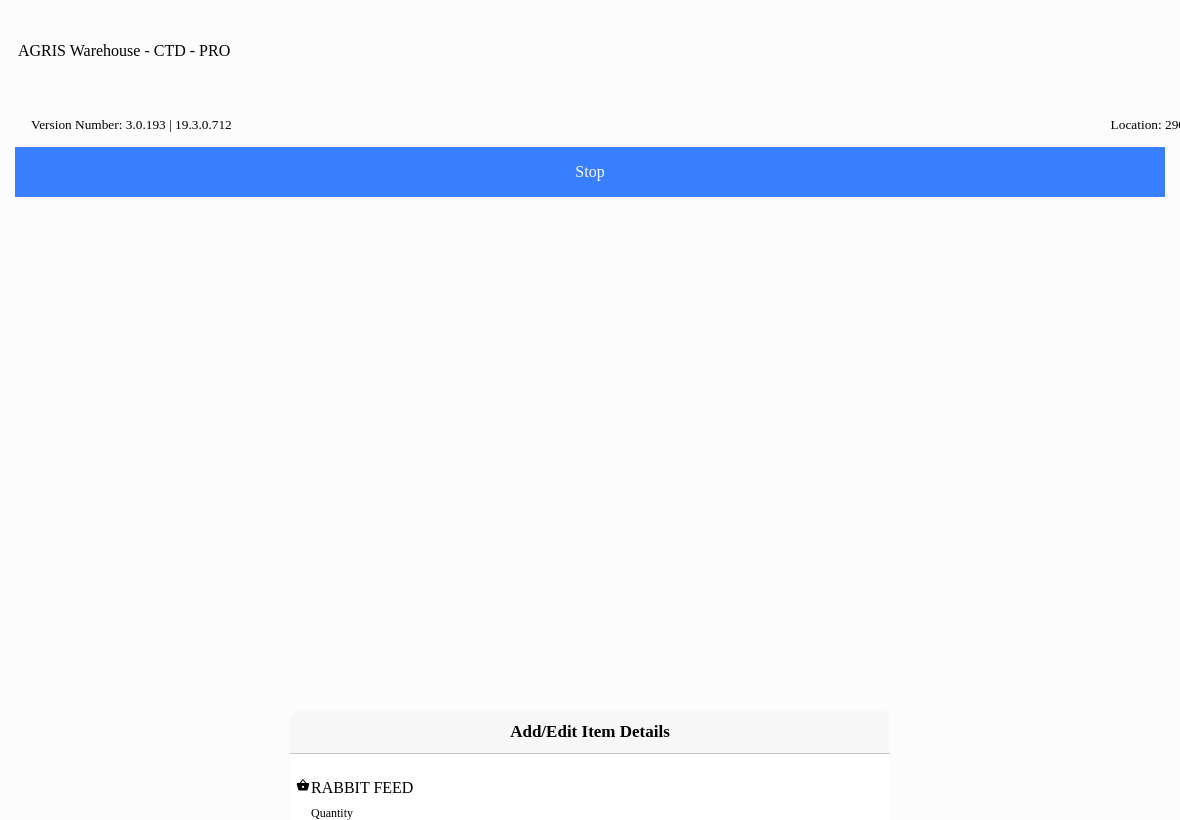 click on "0" at bounding box center (590, 834) 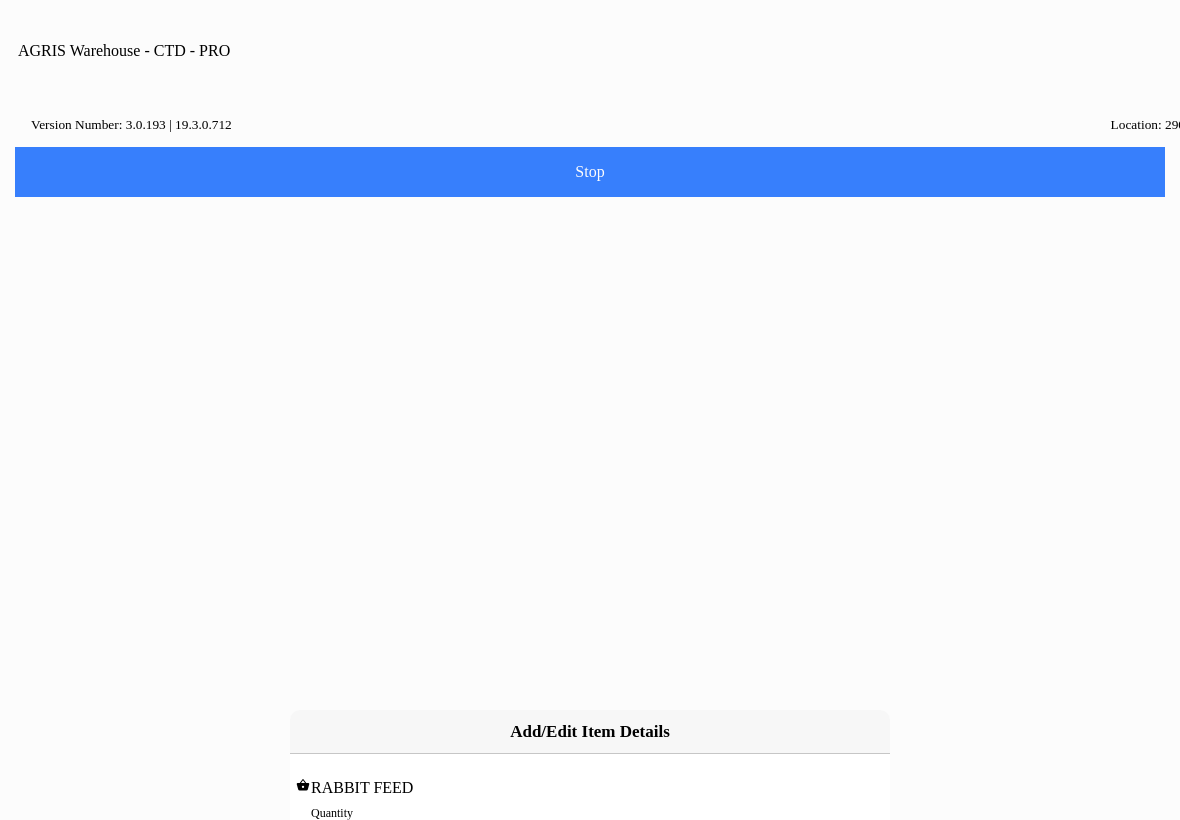type on "2" 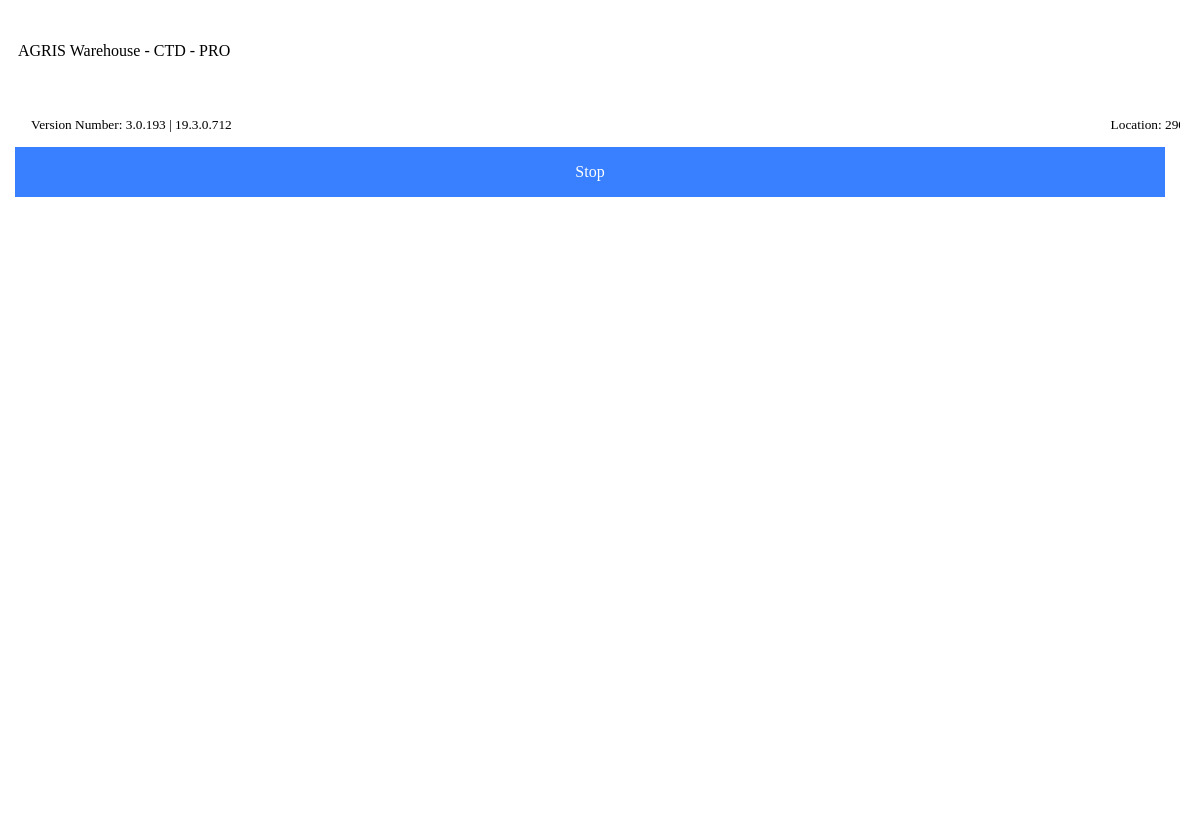 click on "Next" at bounding box center (590, 468) 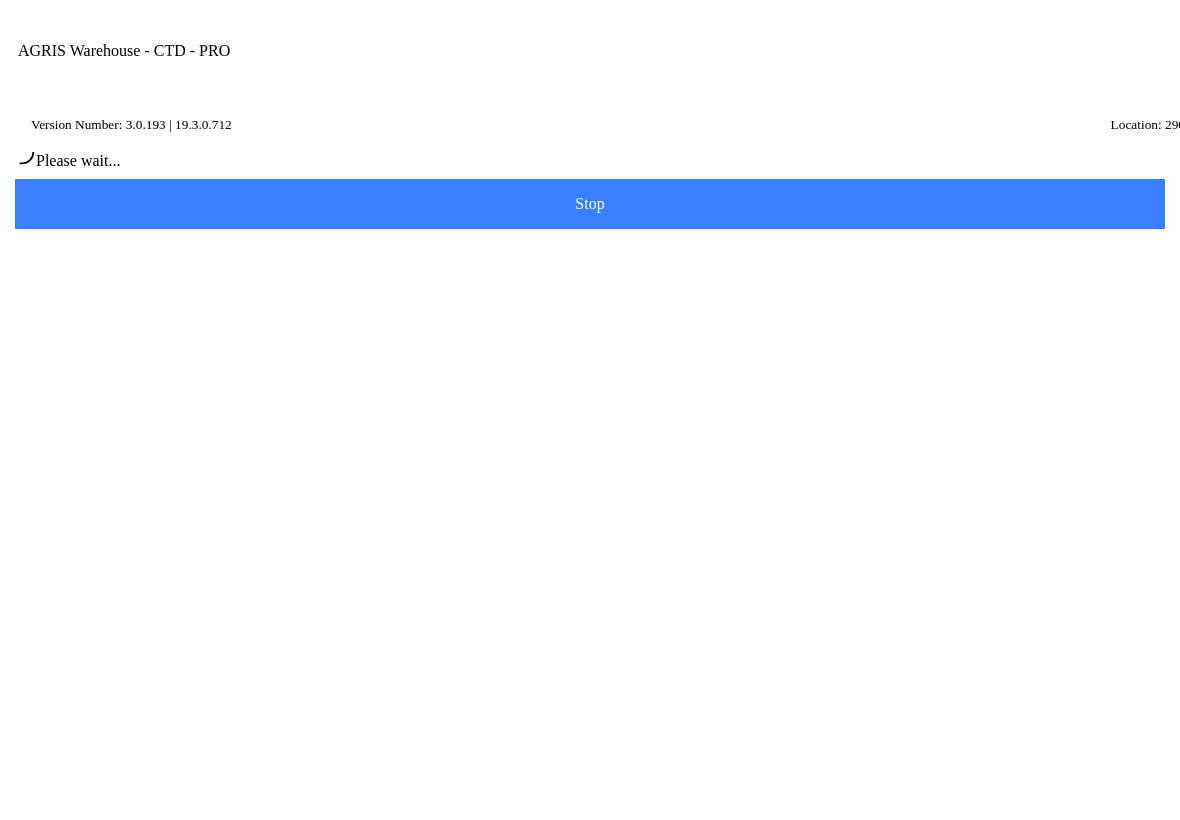 type on "AFAQUE" 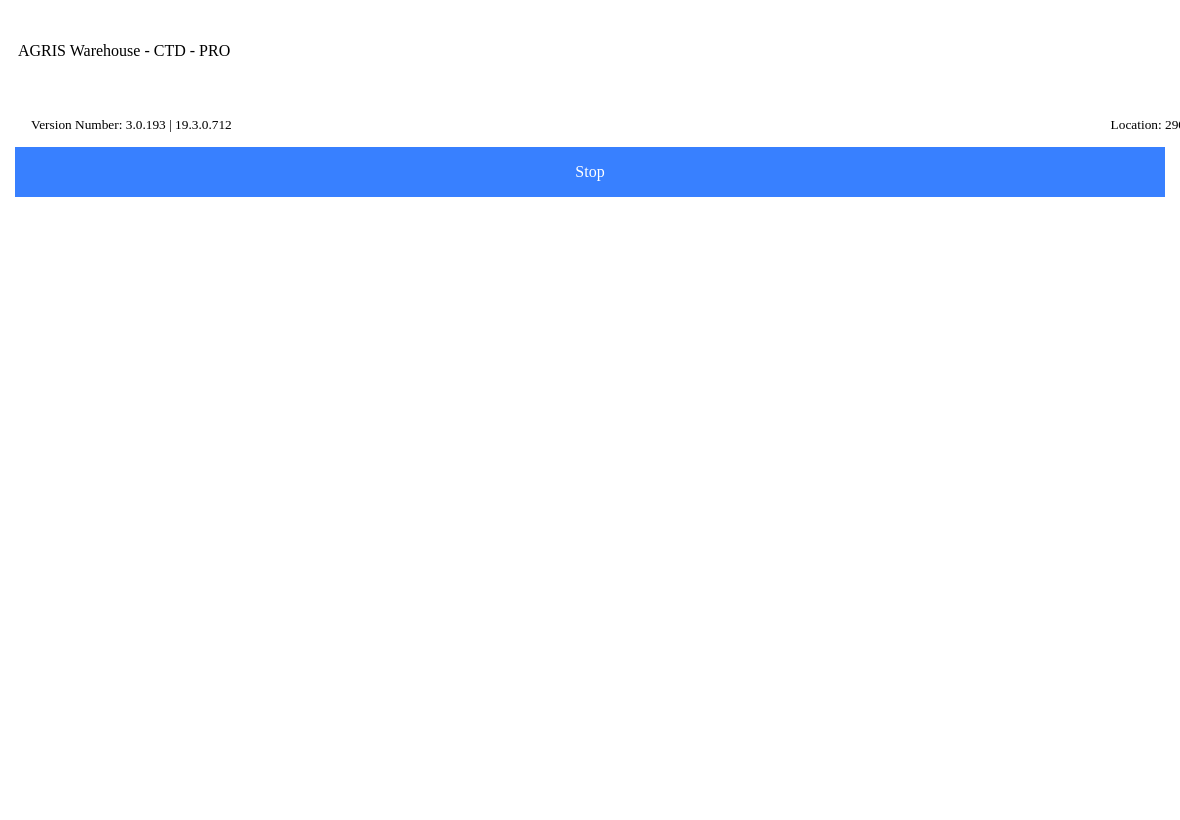 click on "Next" at bounding box center [590, 424] 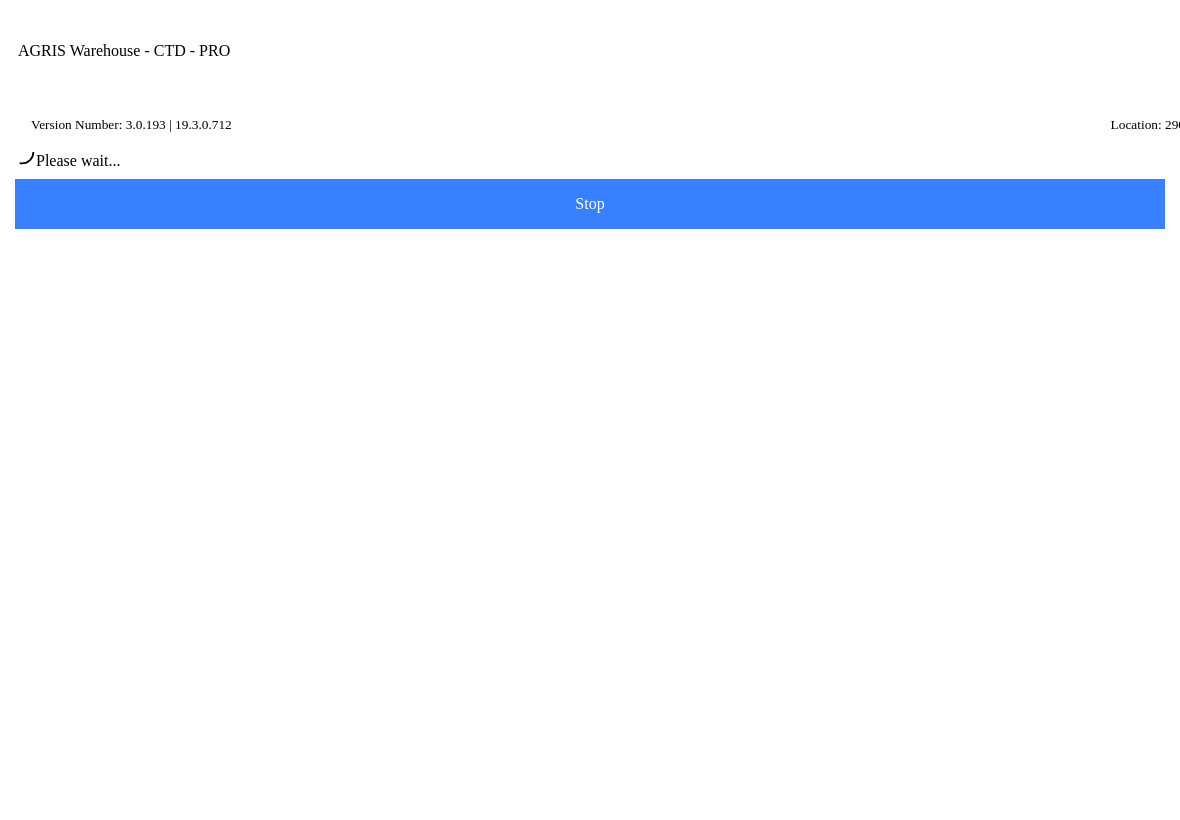 scroll, scrollTop: 1, scrollLeft: 0, axis: vertical 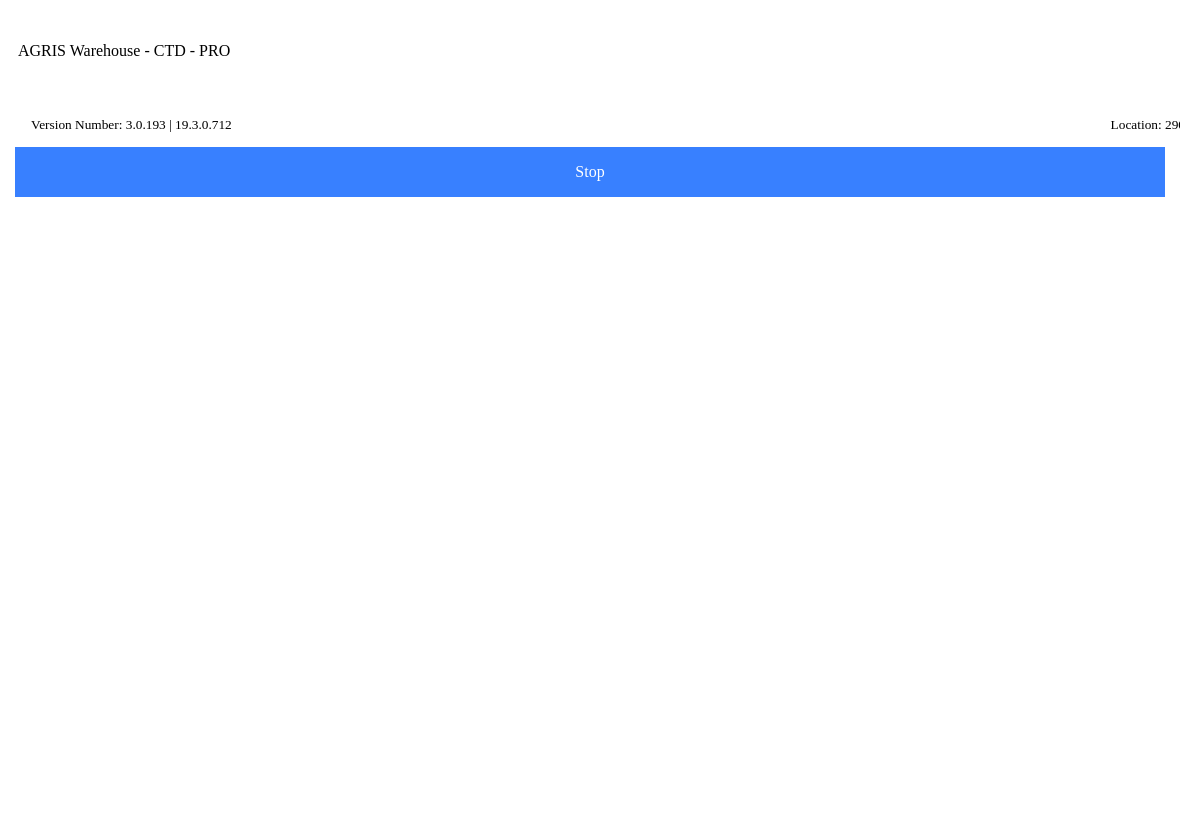 click on "Transfer Location" at bounding box center (575, 232) 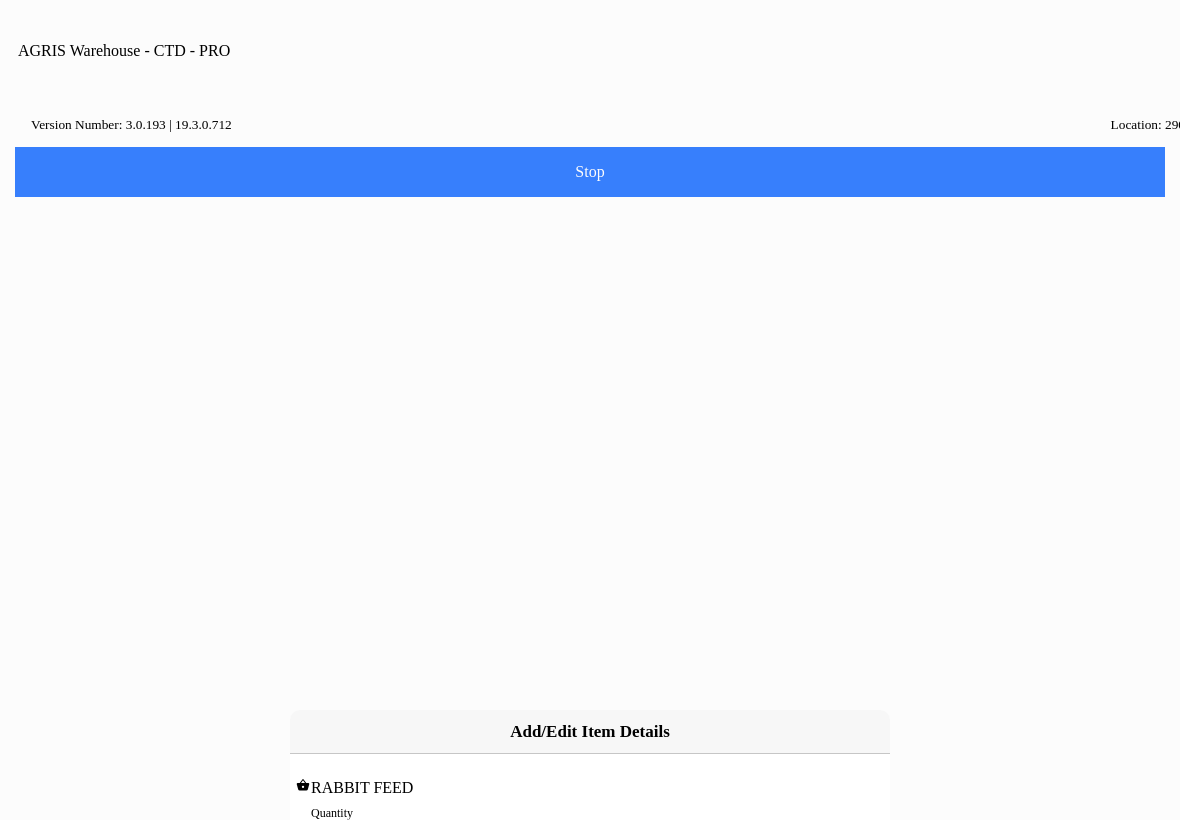 click on "0" at bounding box center [590, 834] 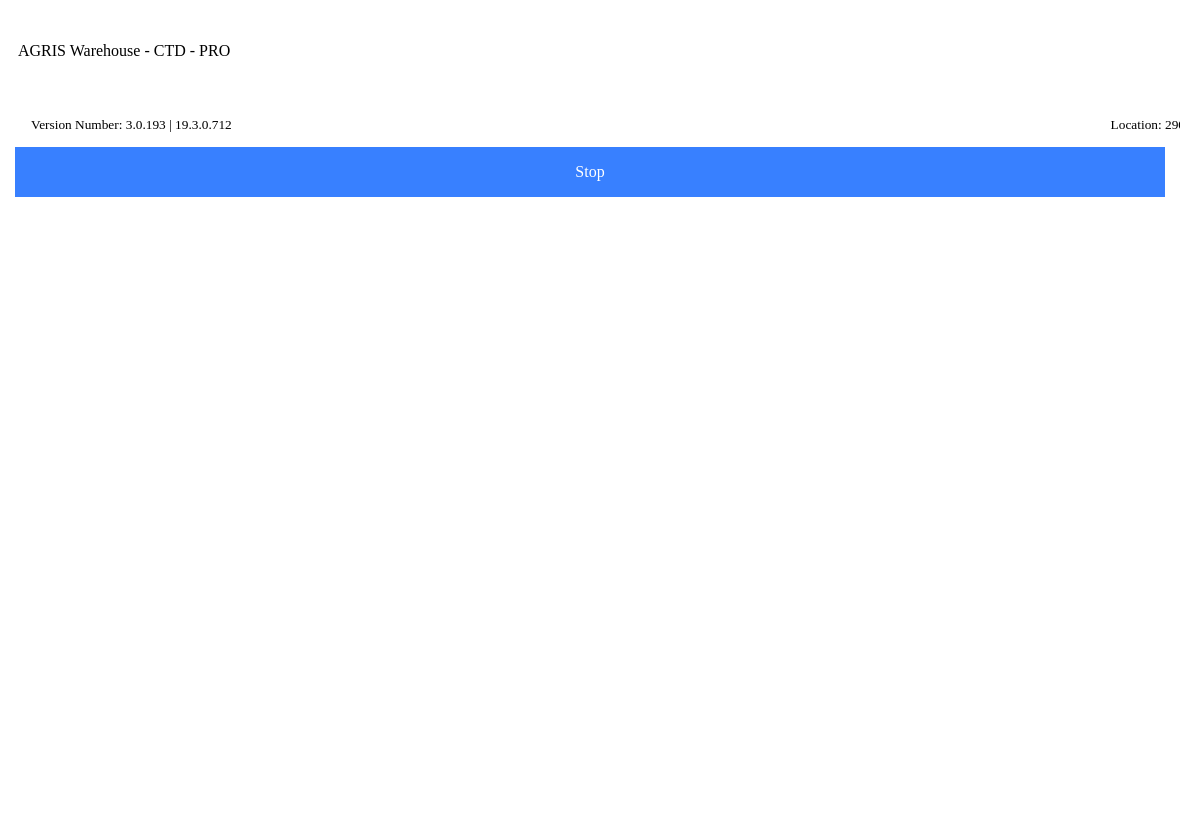 click on "Next" at bounding box center (590, 468) 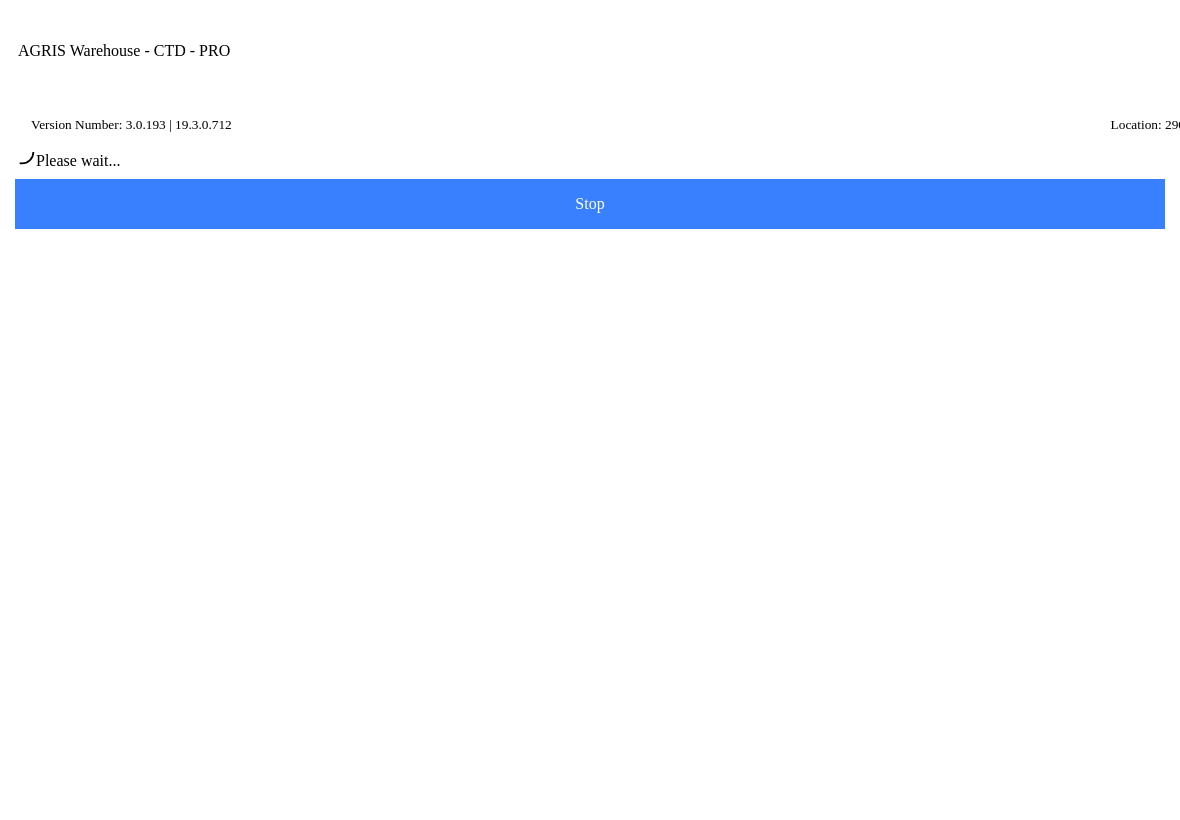 type on "HASSAN" 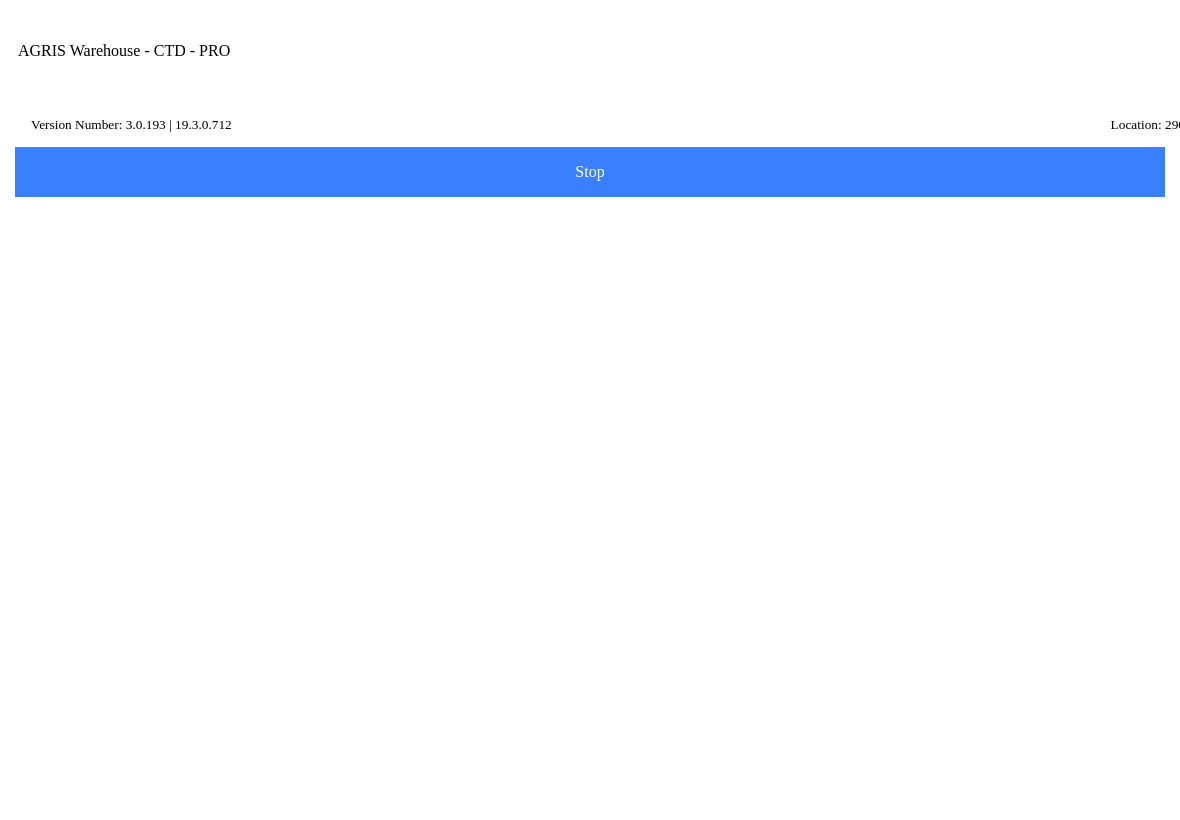 click on "Next" at bounding box center [590, 434] 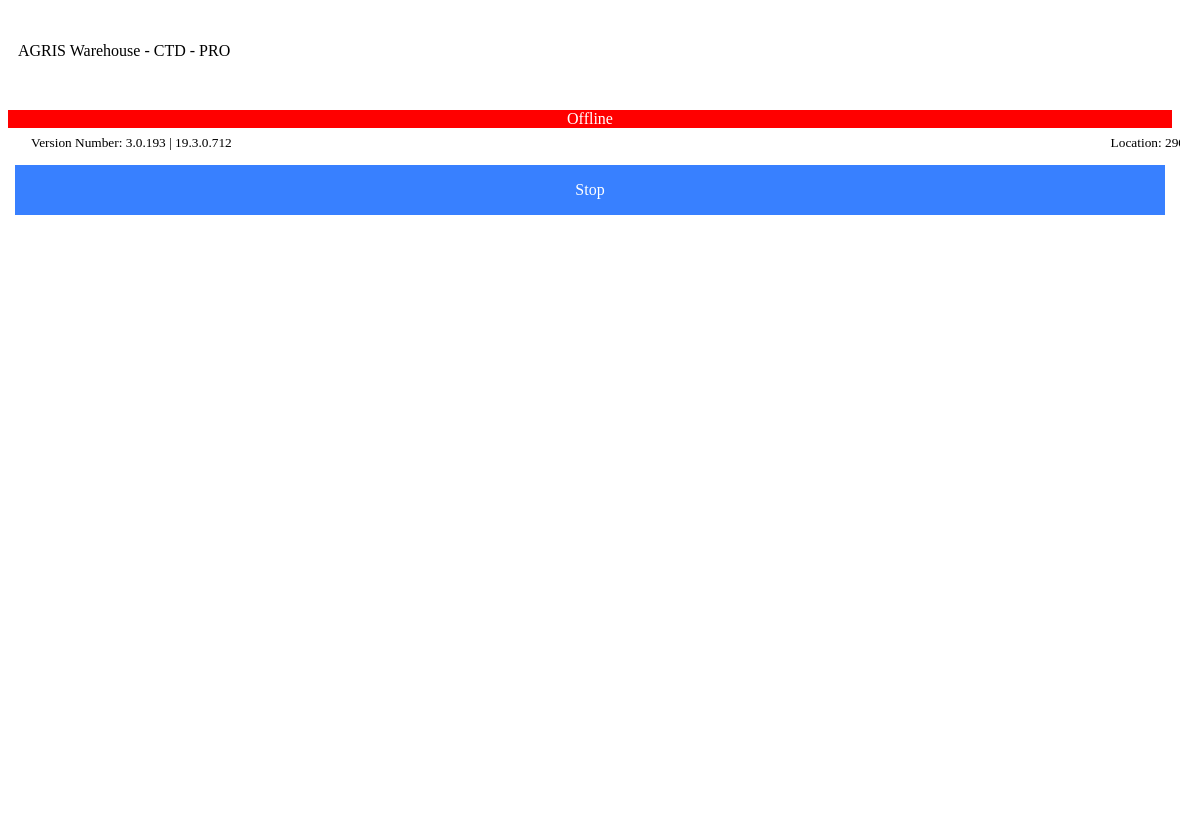 scroll, scrollTop: 241, scrollLeft: 0, axis: vertical 